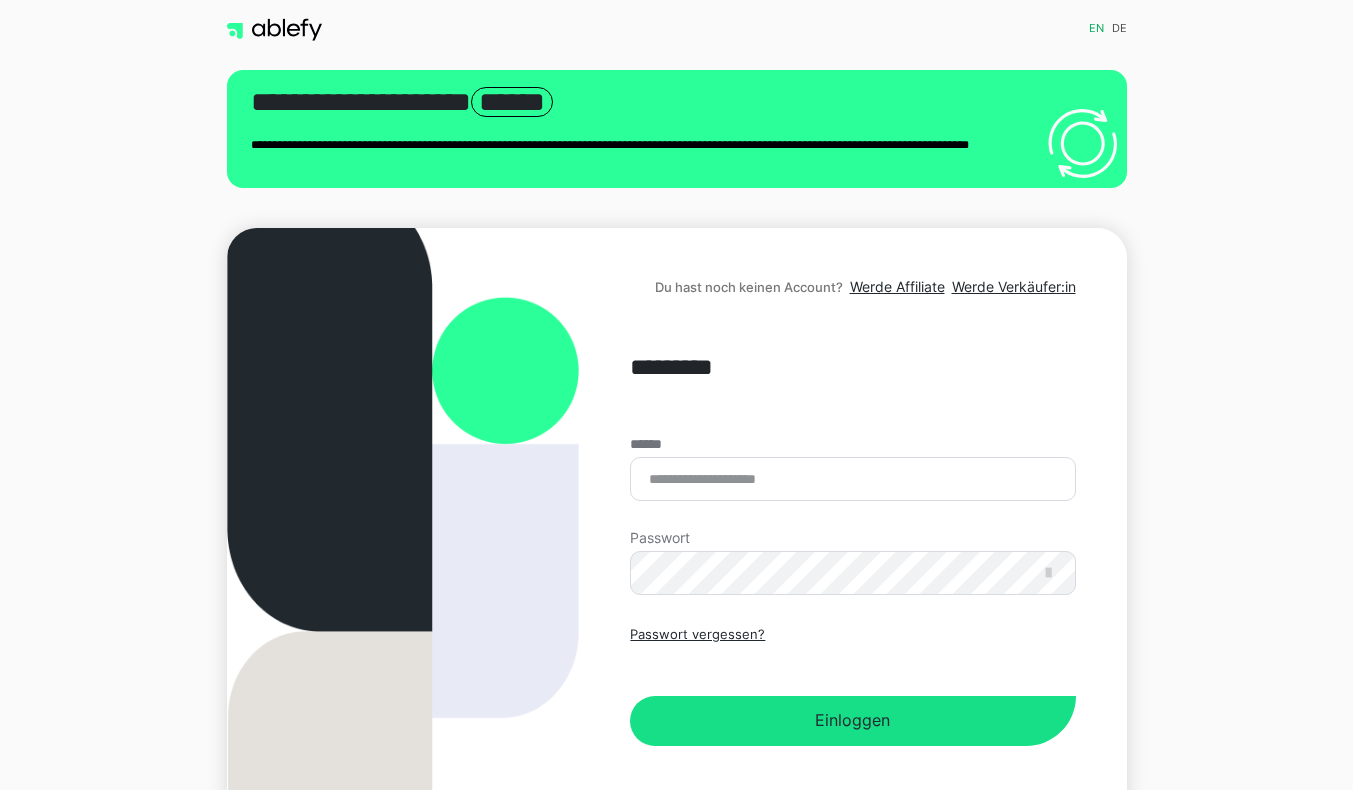 scroll, scrollTop: 0, scrollLeft: 0, axis: both 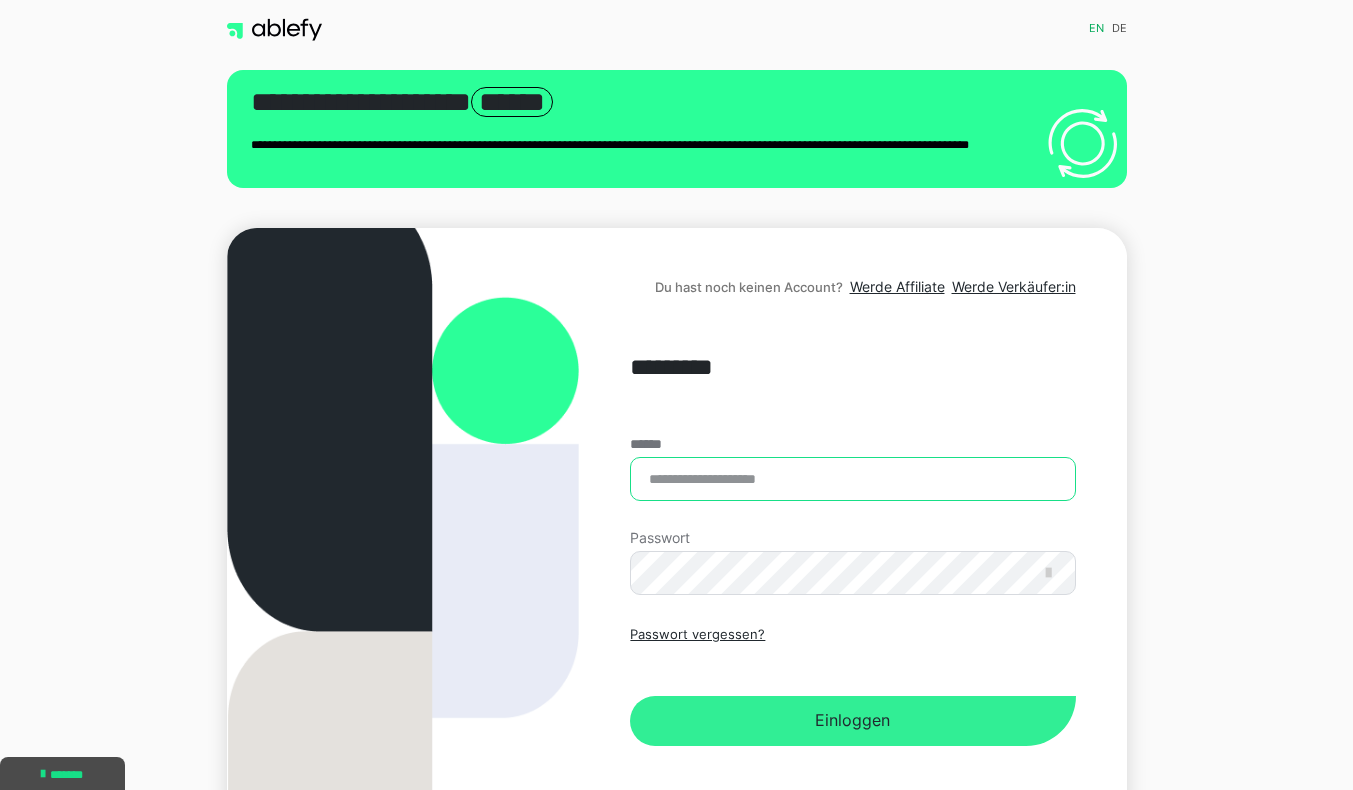 type on "**********" 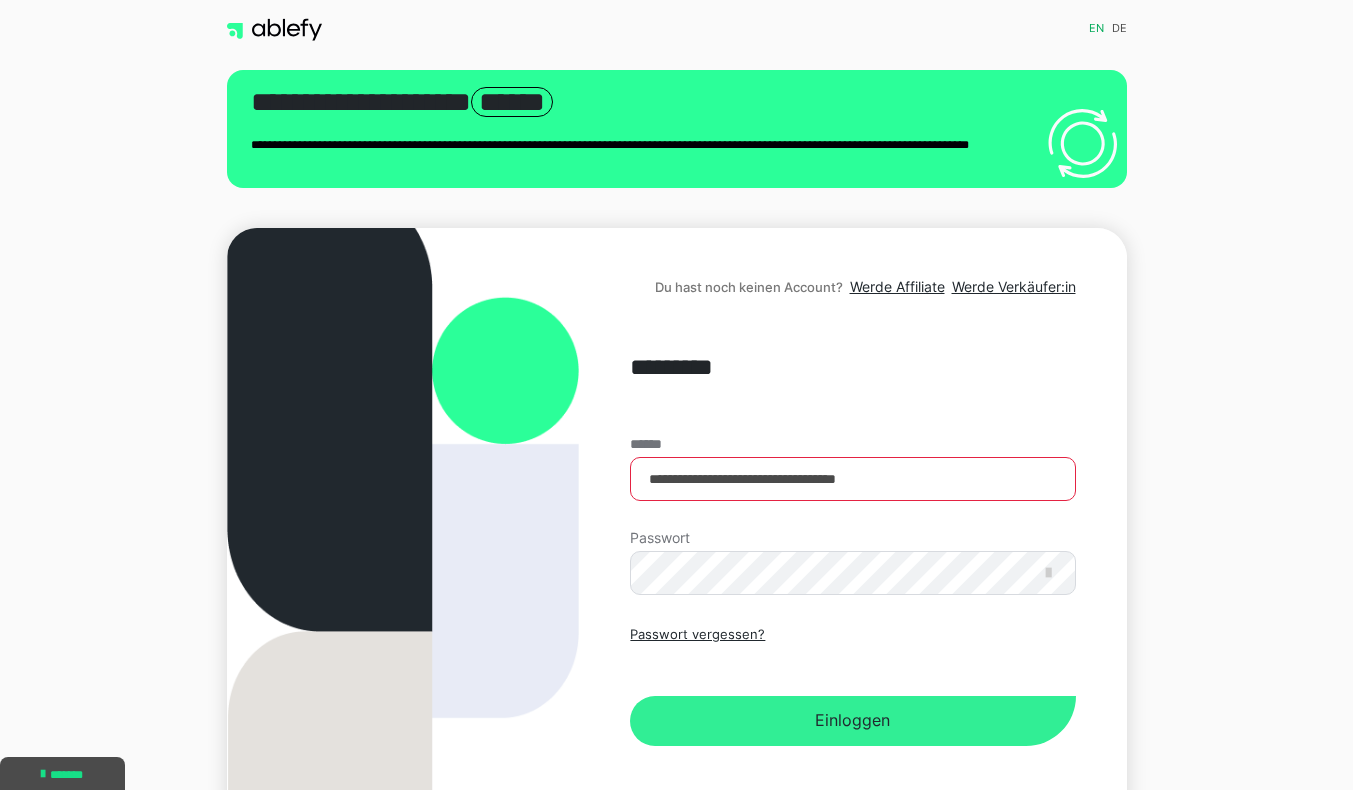 click on "Einloggen" at bounding box center (852, 721) 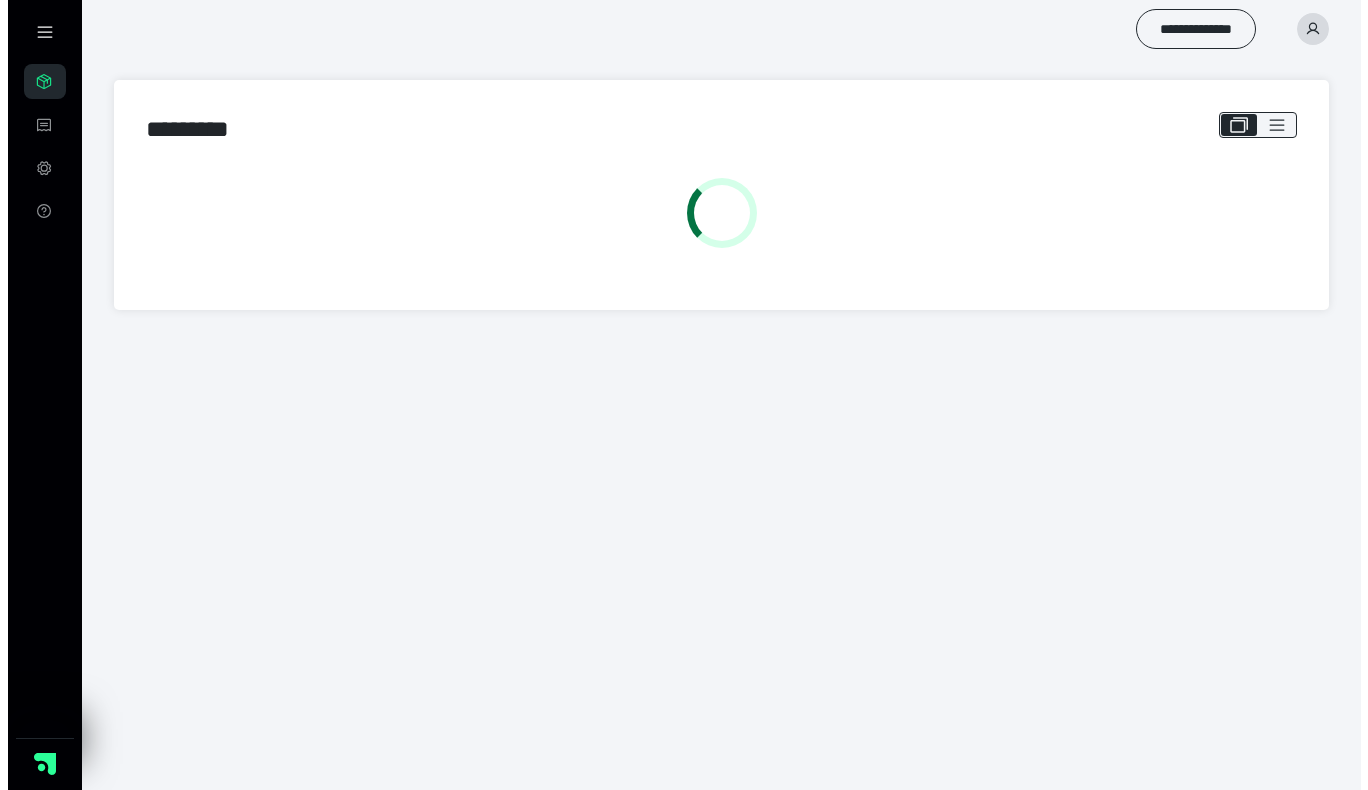 scroll, scrollTop: 0, scrollLeft: 0, axis: both 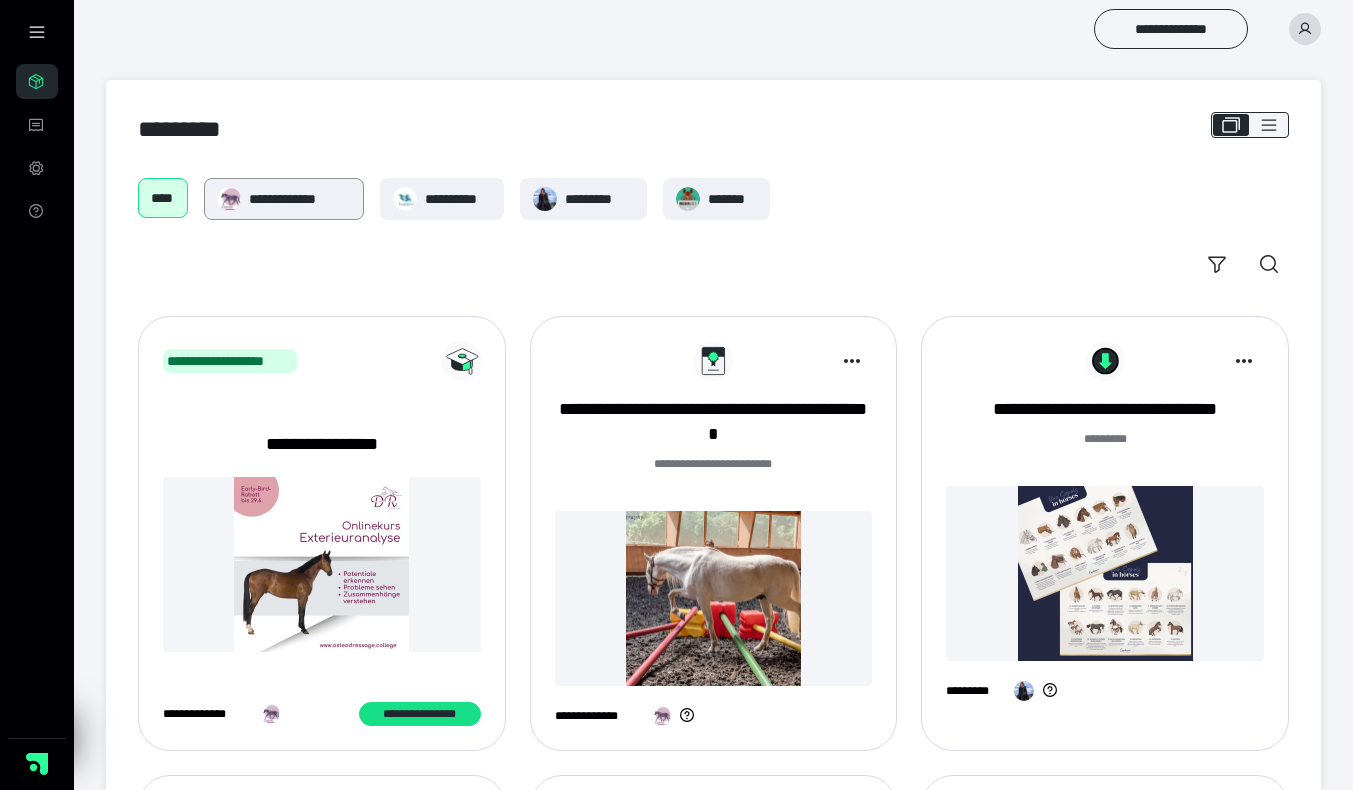 click on "**********" at bounding box center (284, 199) 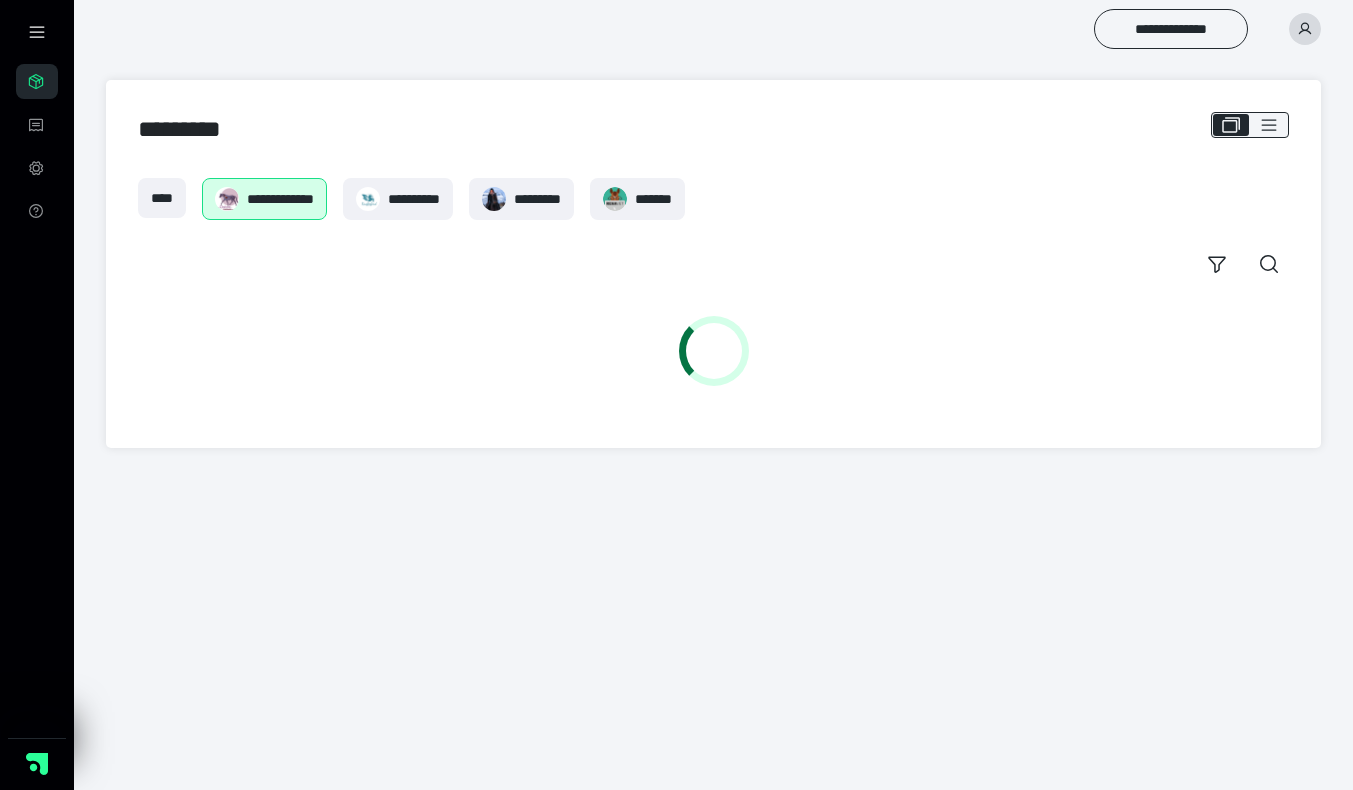 scroll, scrollTop: 0, scrollLeft: 0, axis: both 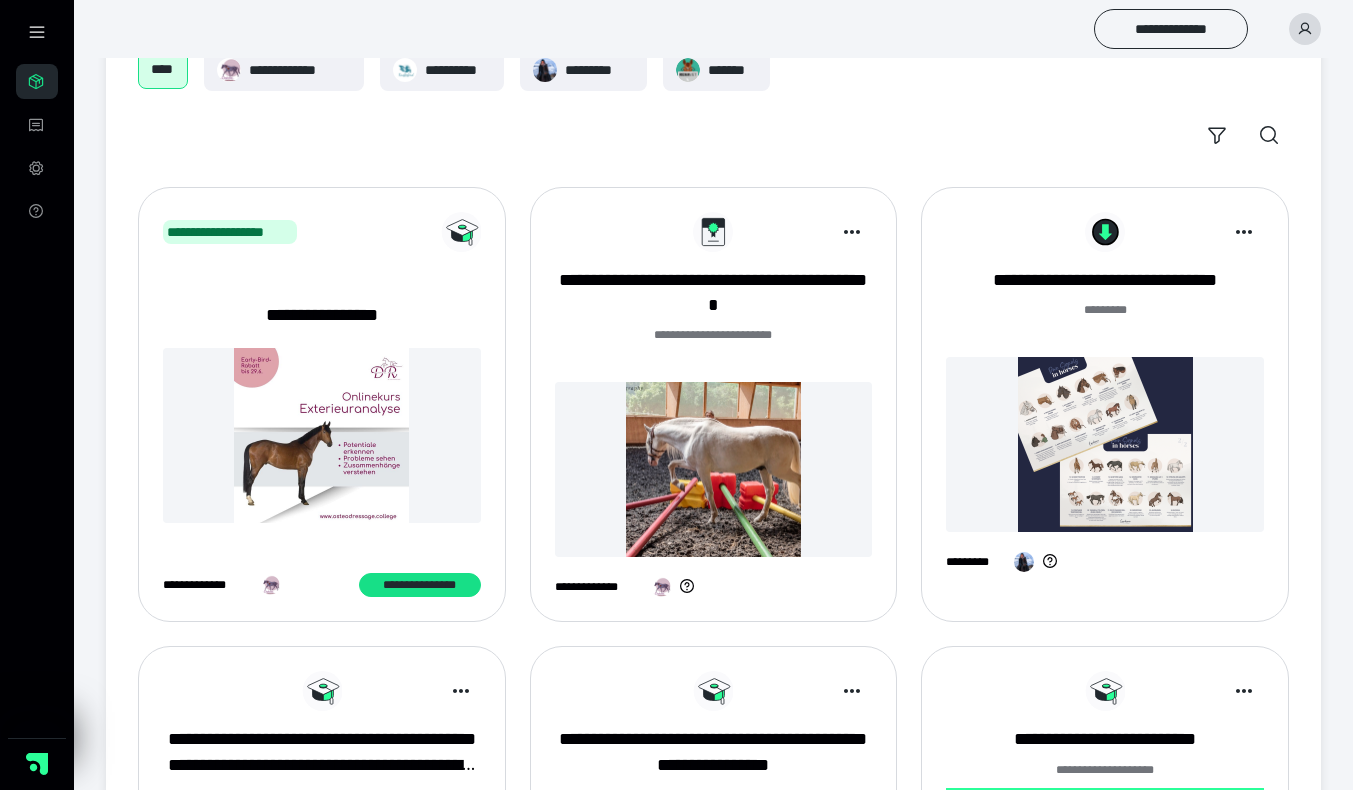 click at bounding box center [322, 435] 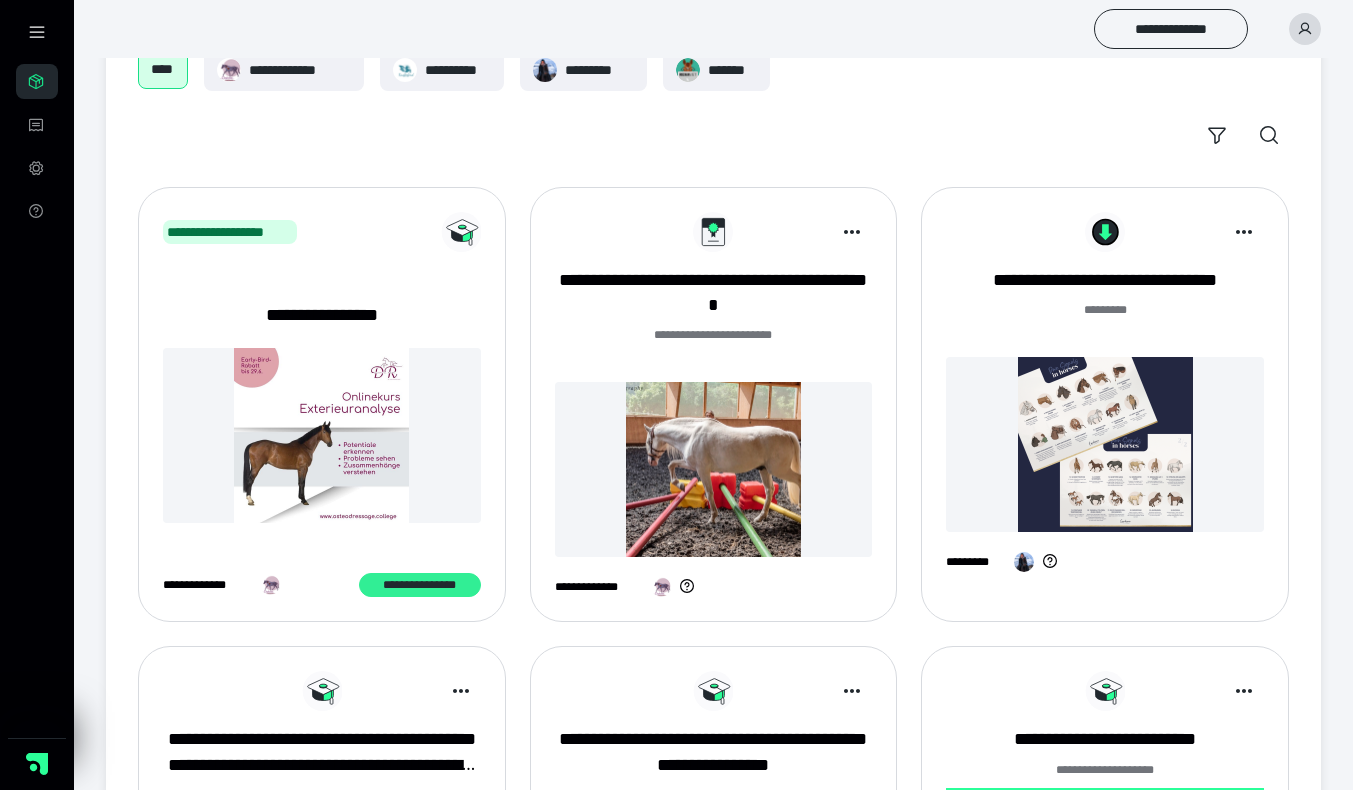 click on "**********" at bounding box center [420, 585] 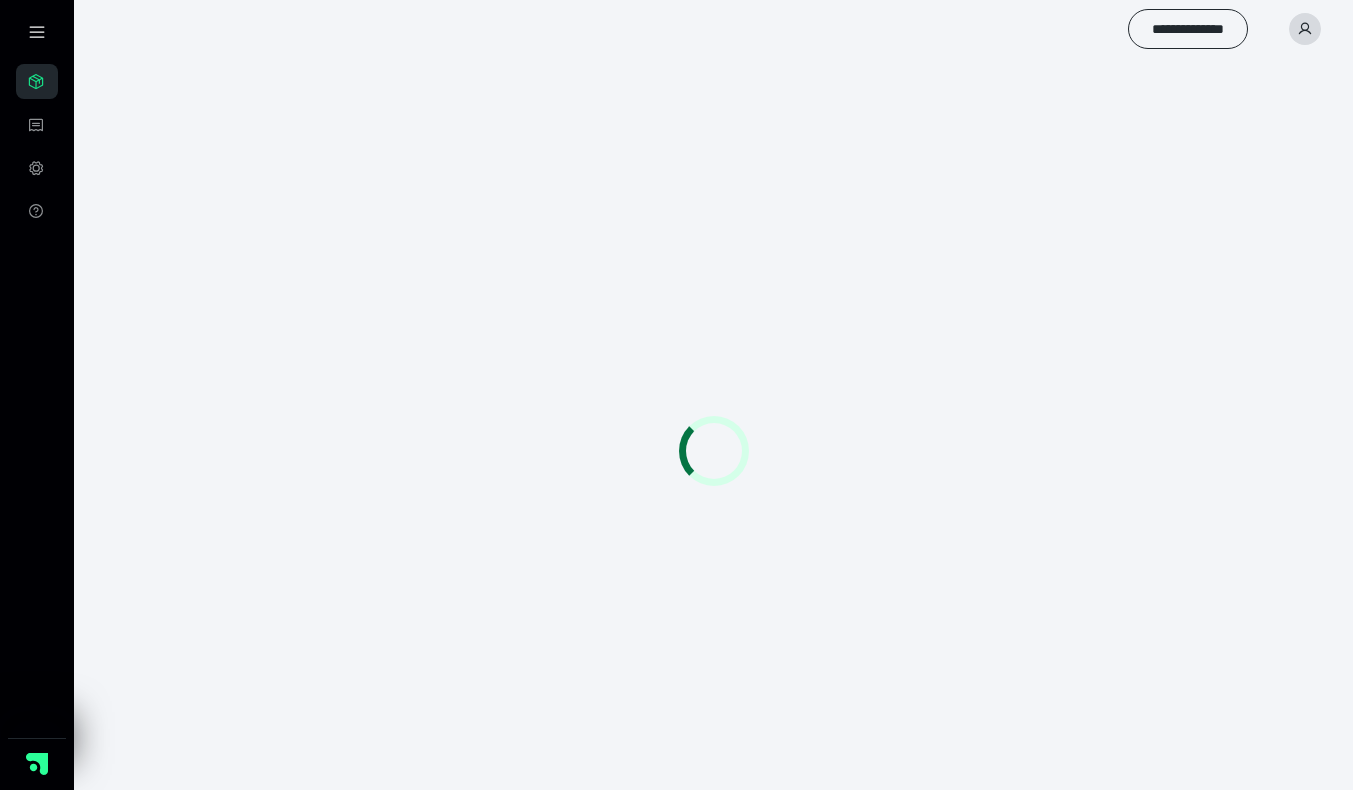 scroll, scrollTop: 0, scrollLeft: 0, axis: both 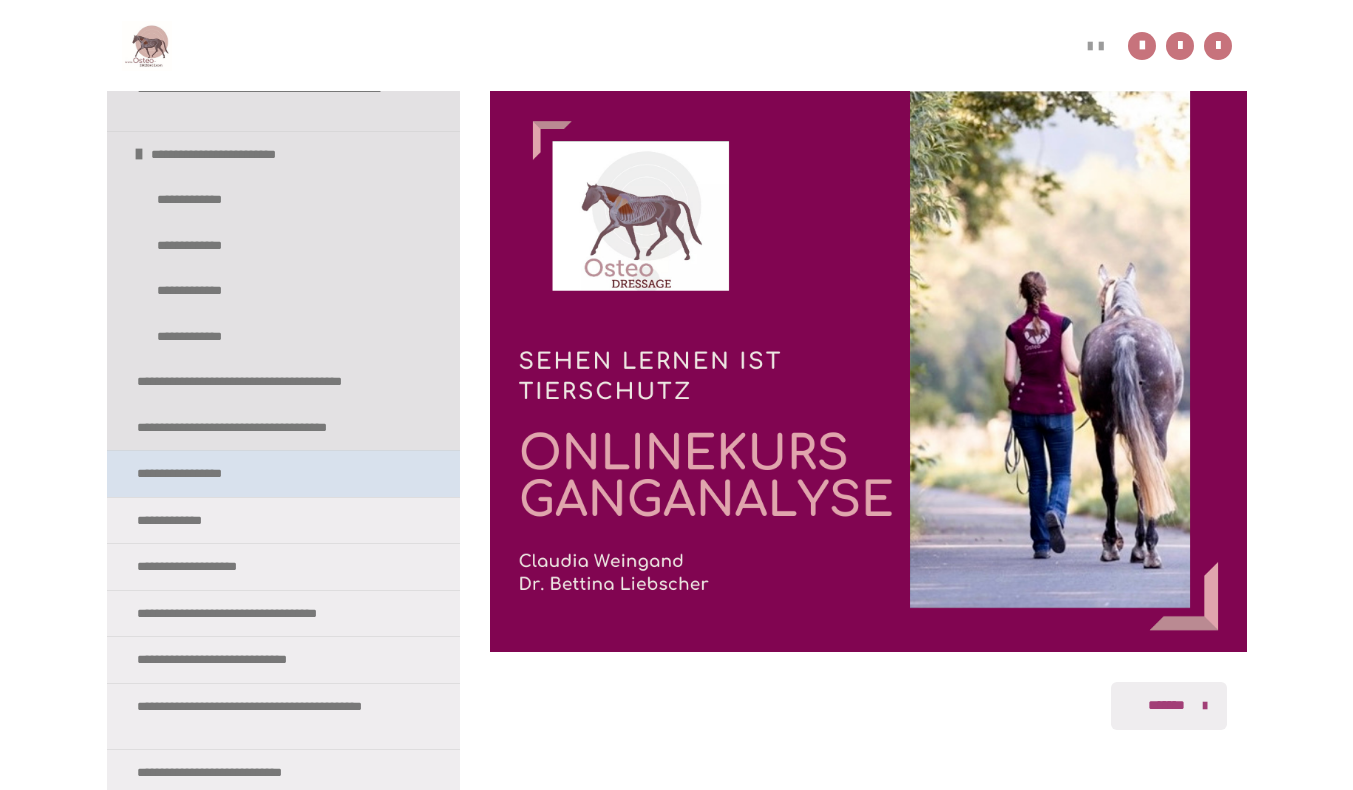 click on "**********" at bounding box center (201, 474) 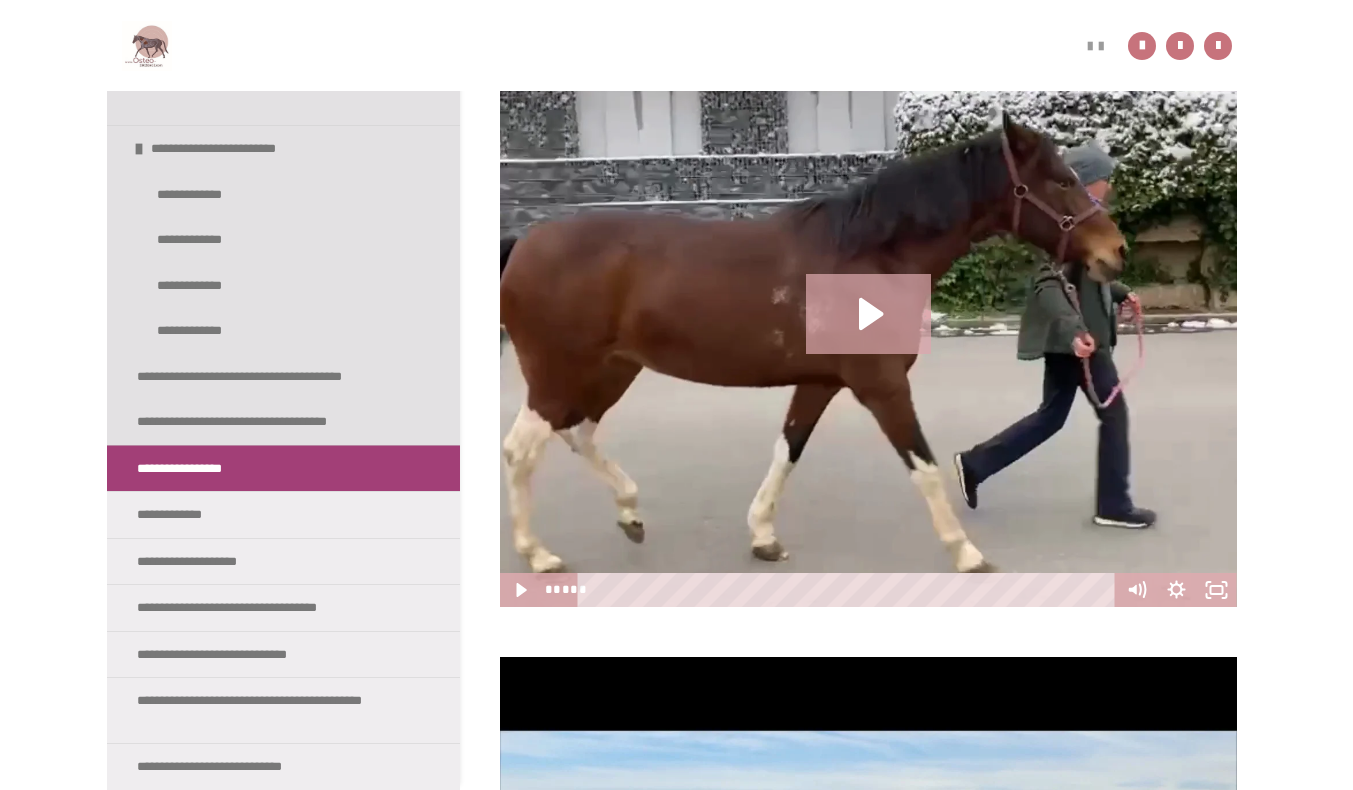 scroll, scrollTop: 296, scrollLeft: 0, axis: vertical 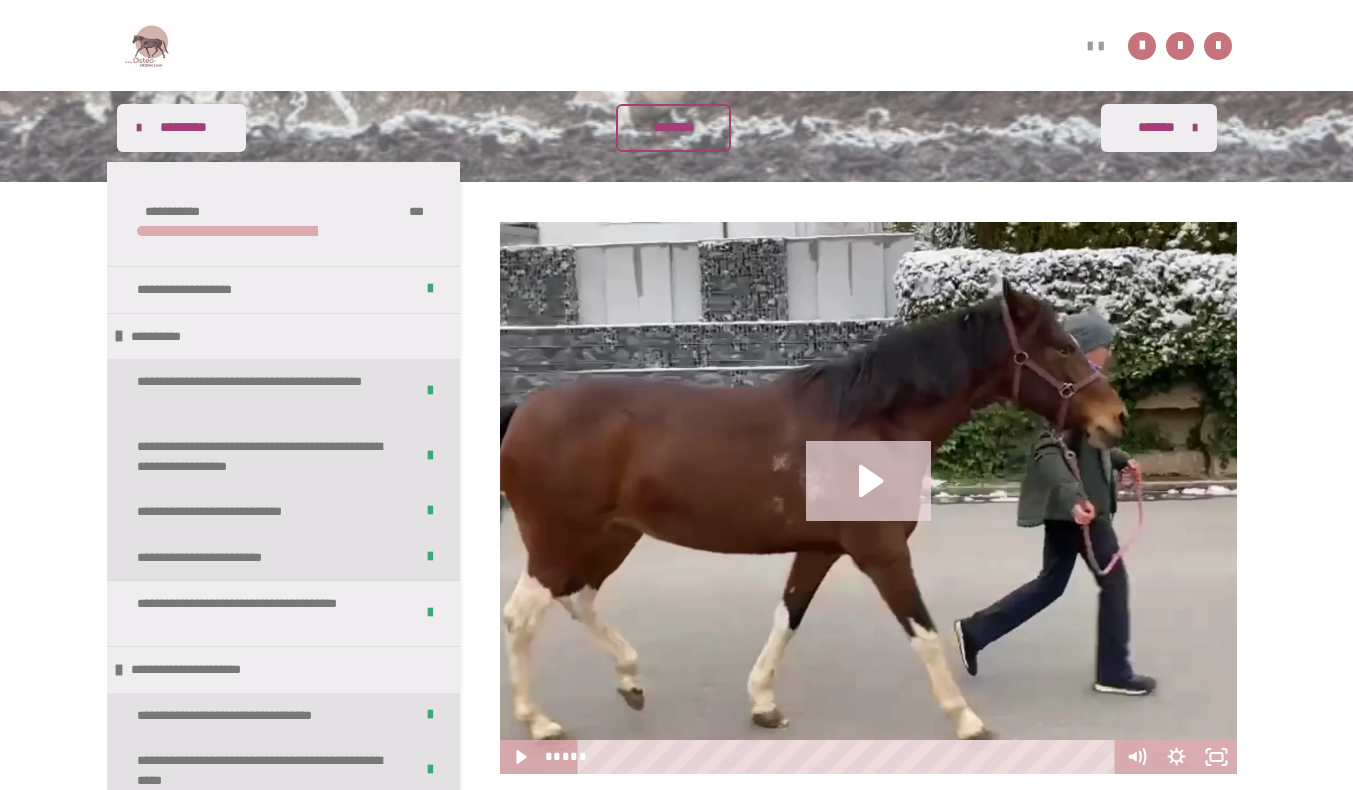 click 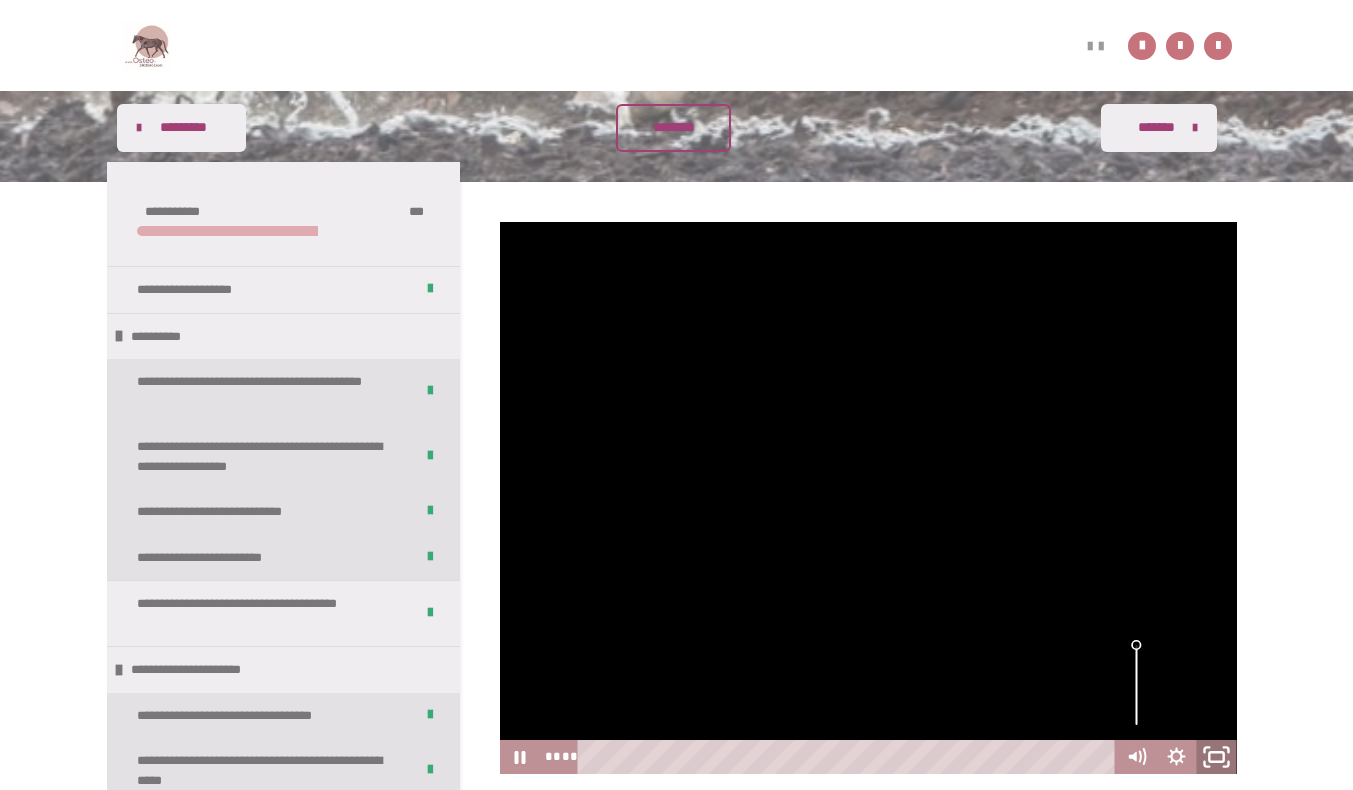 click 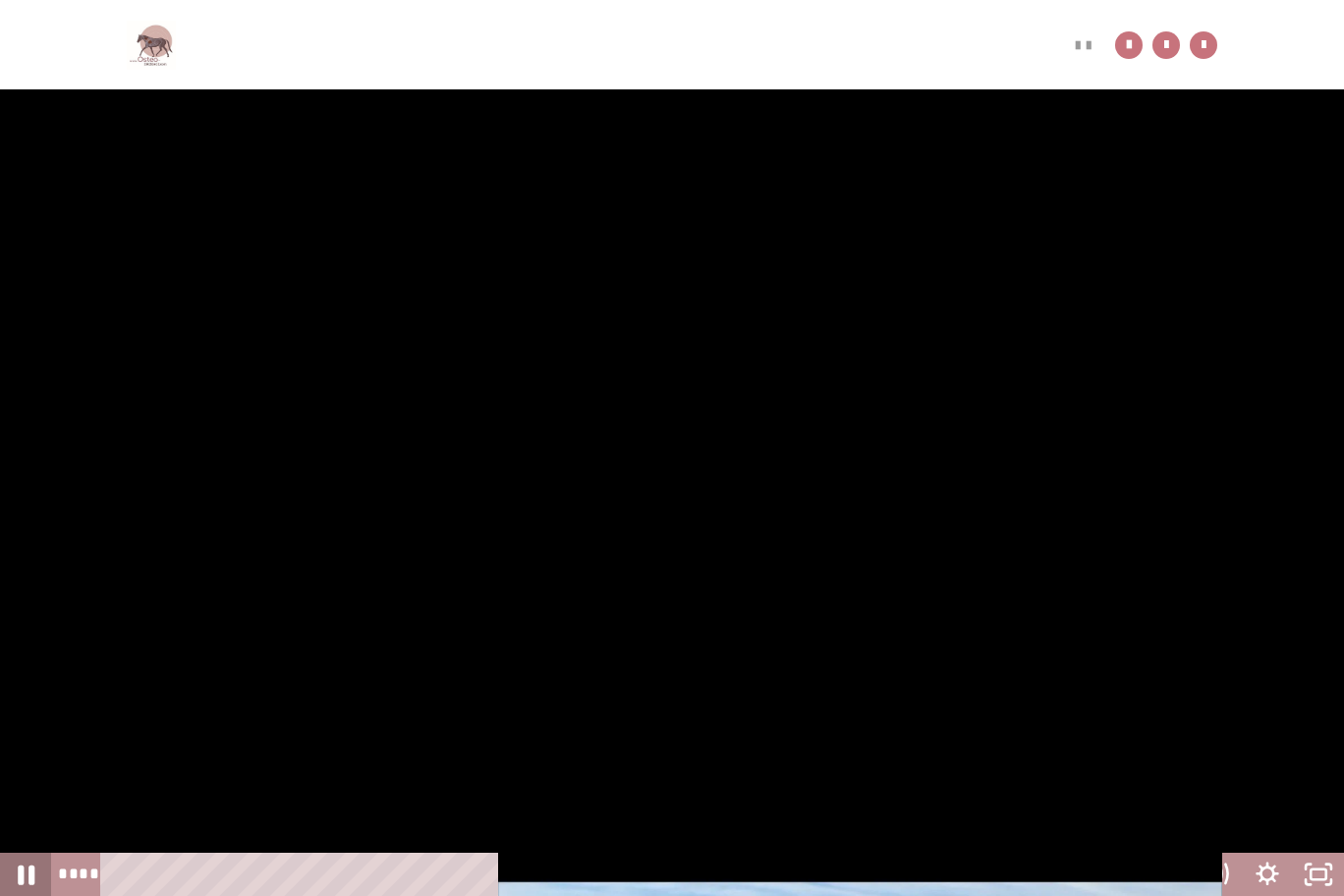 click 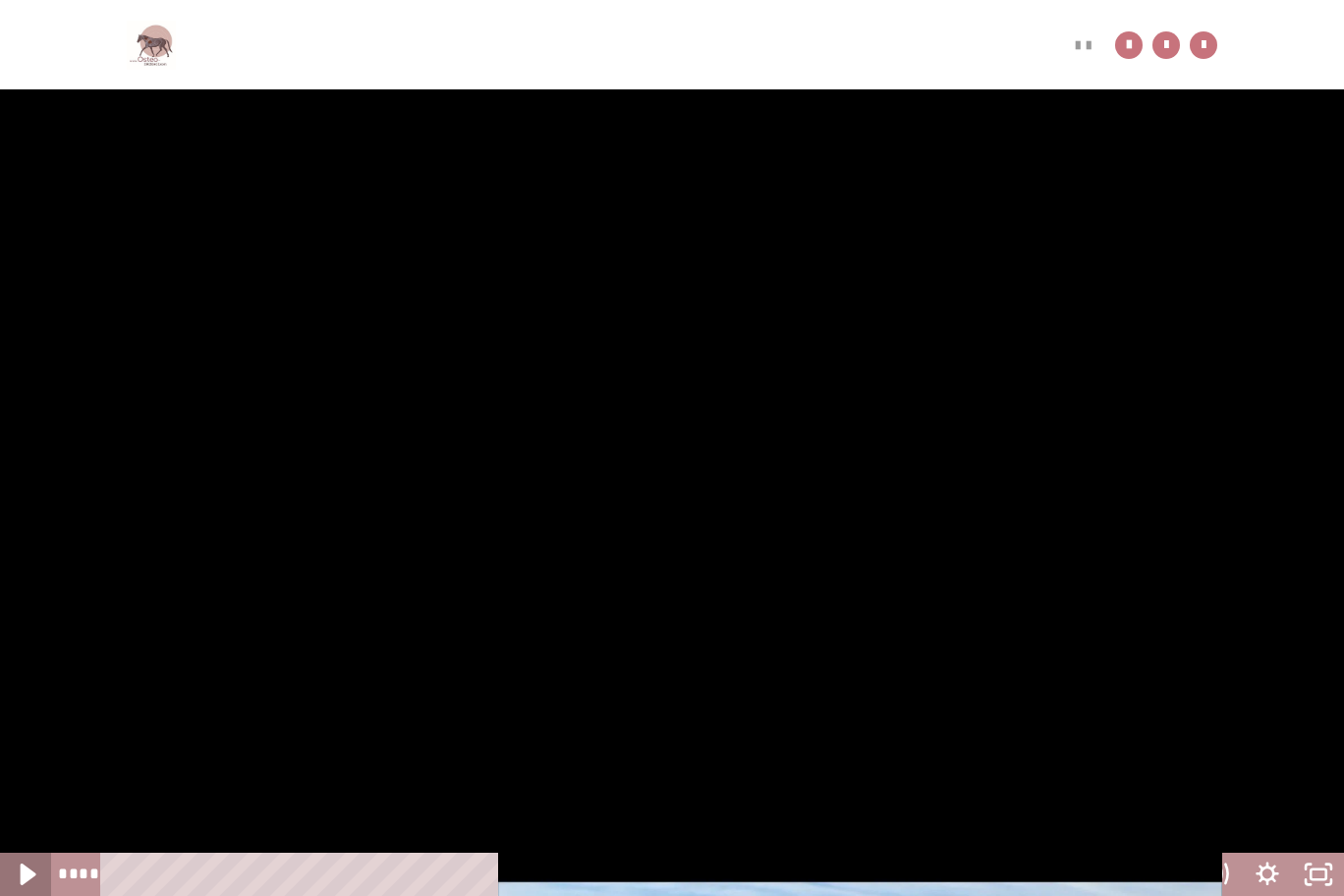 click 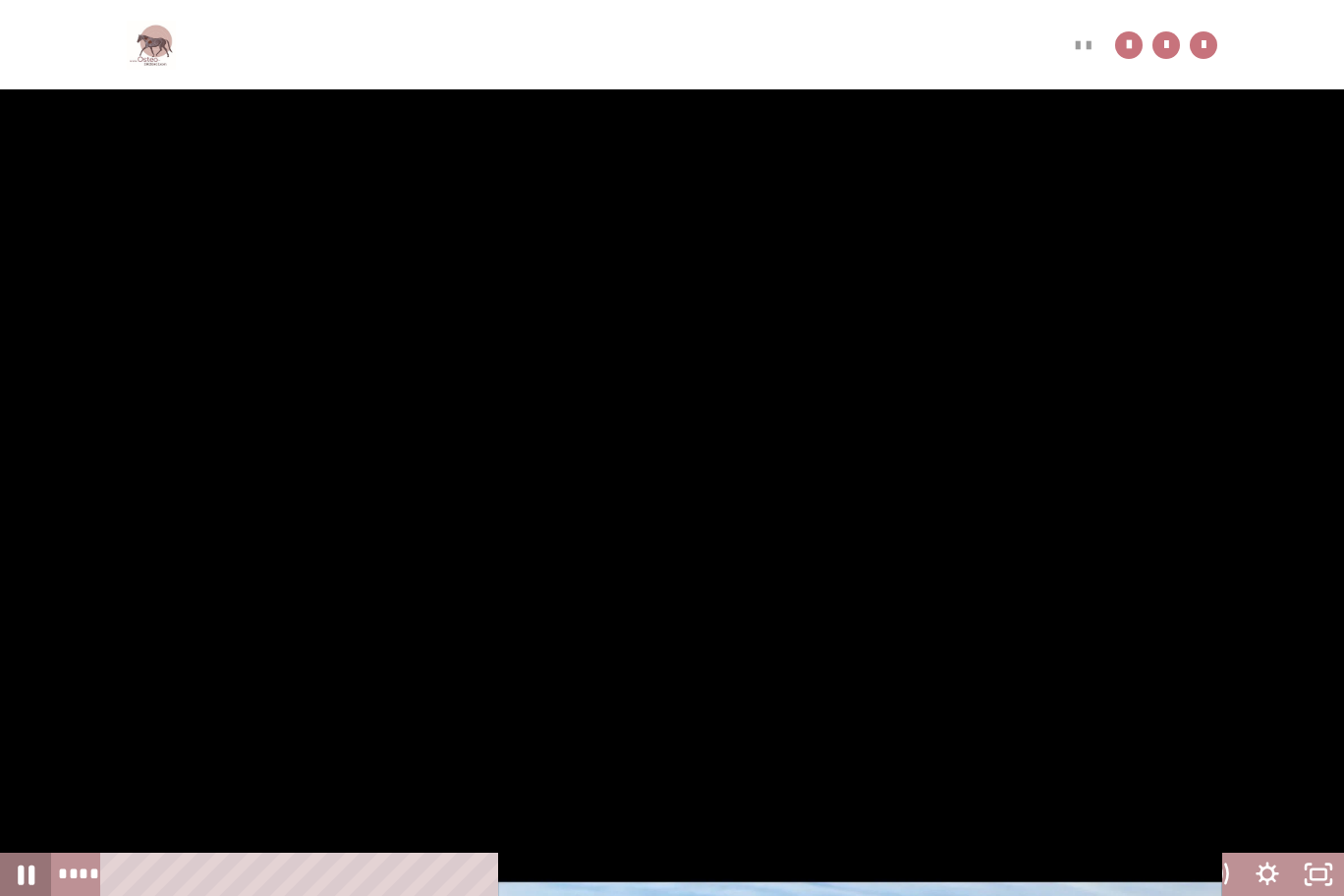 click 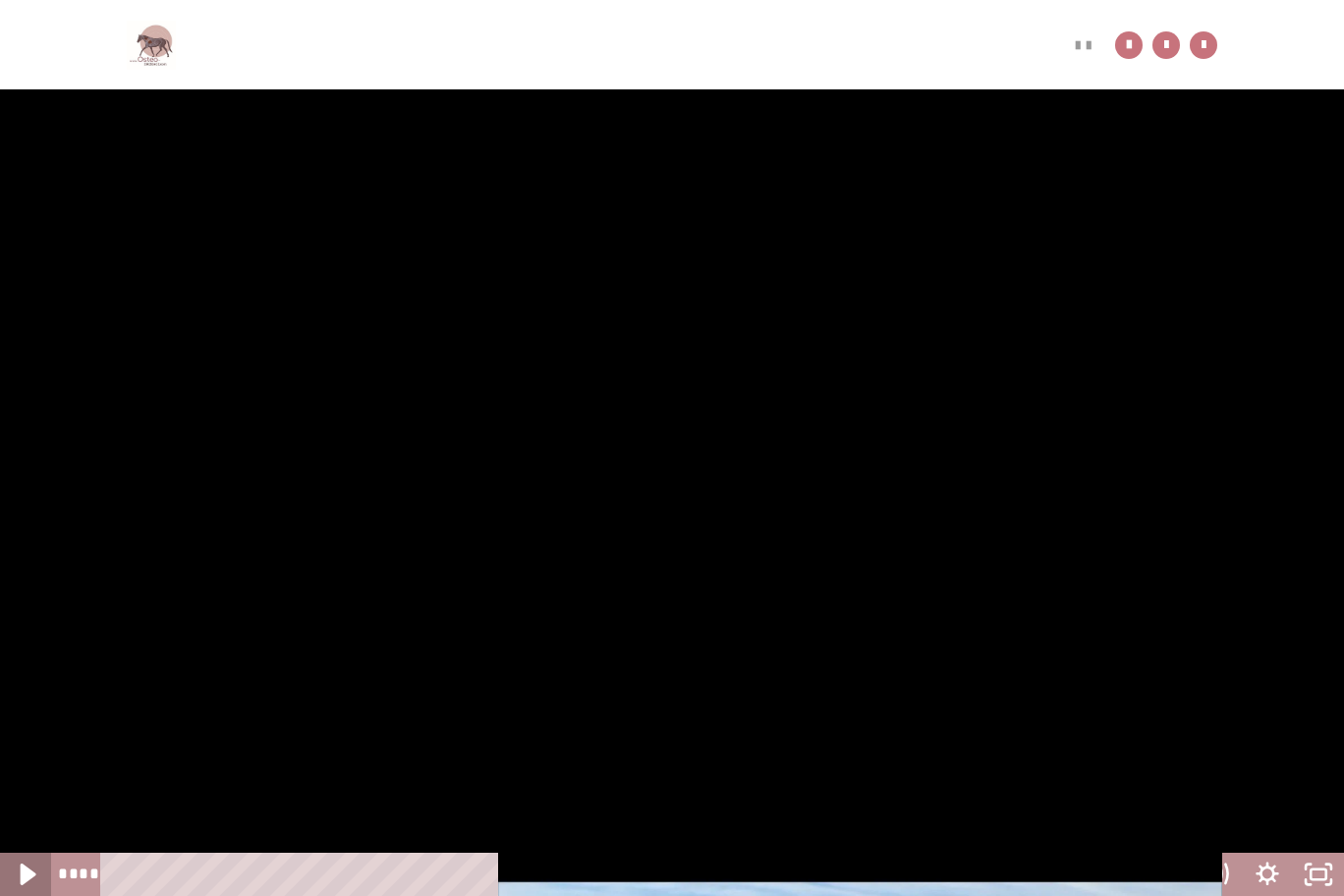click 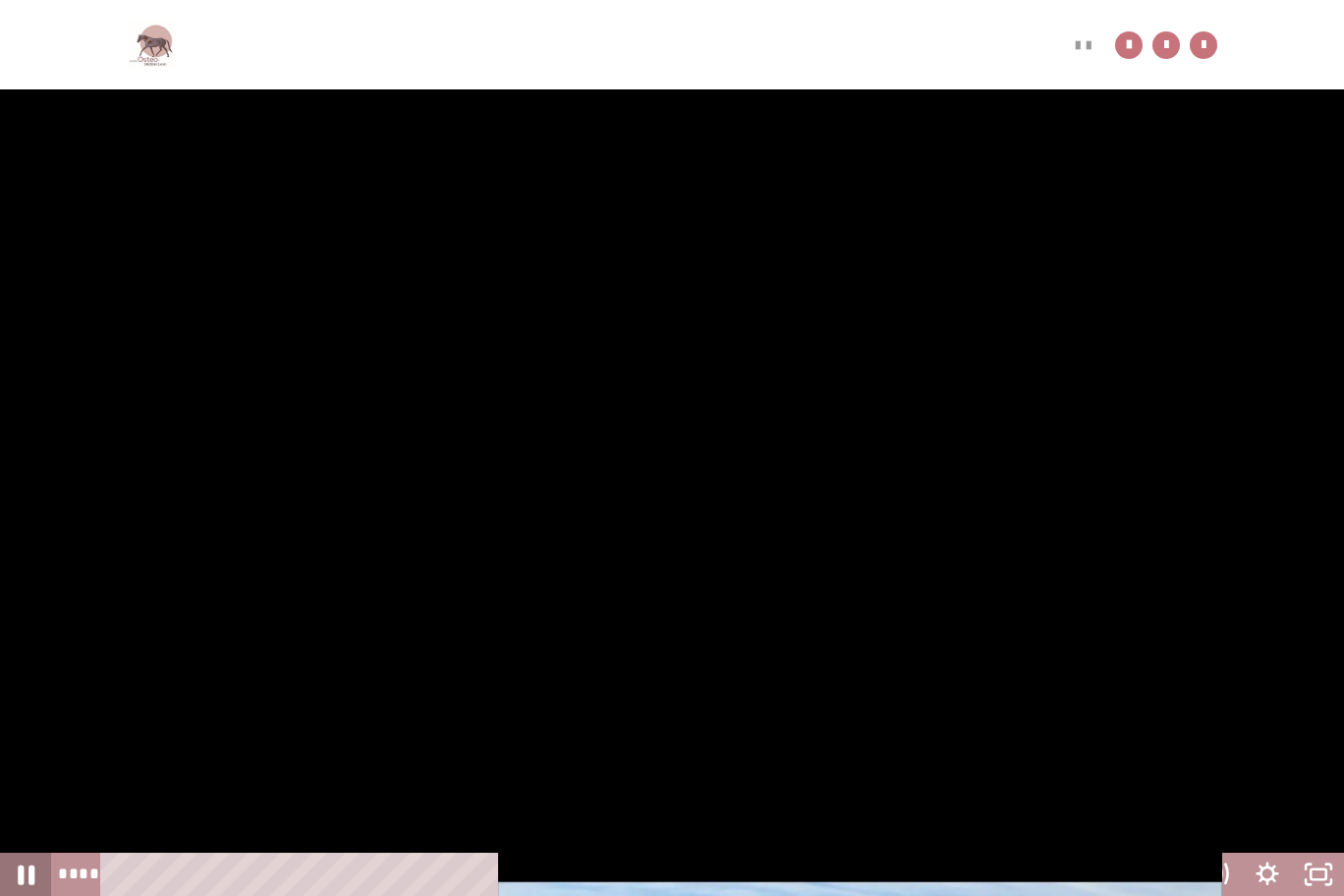 click 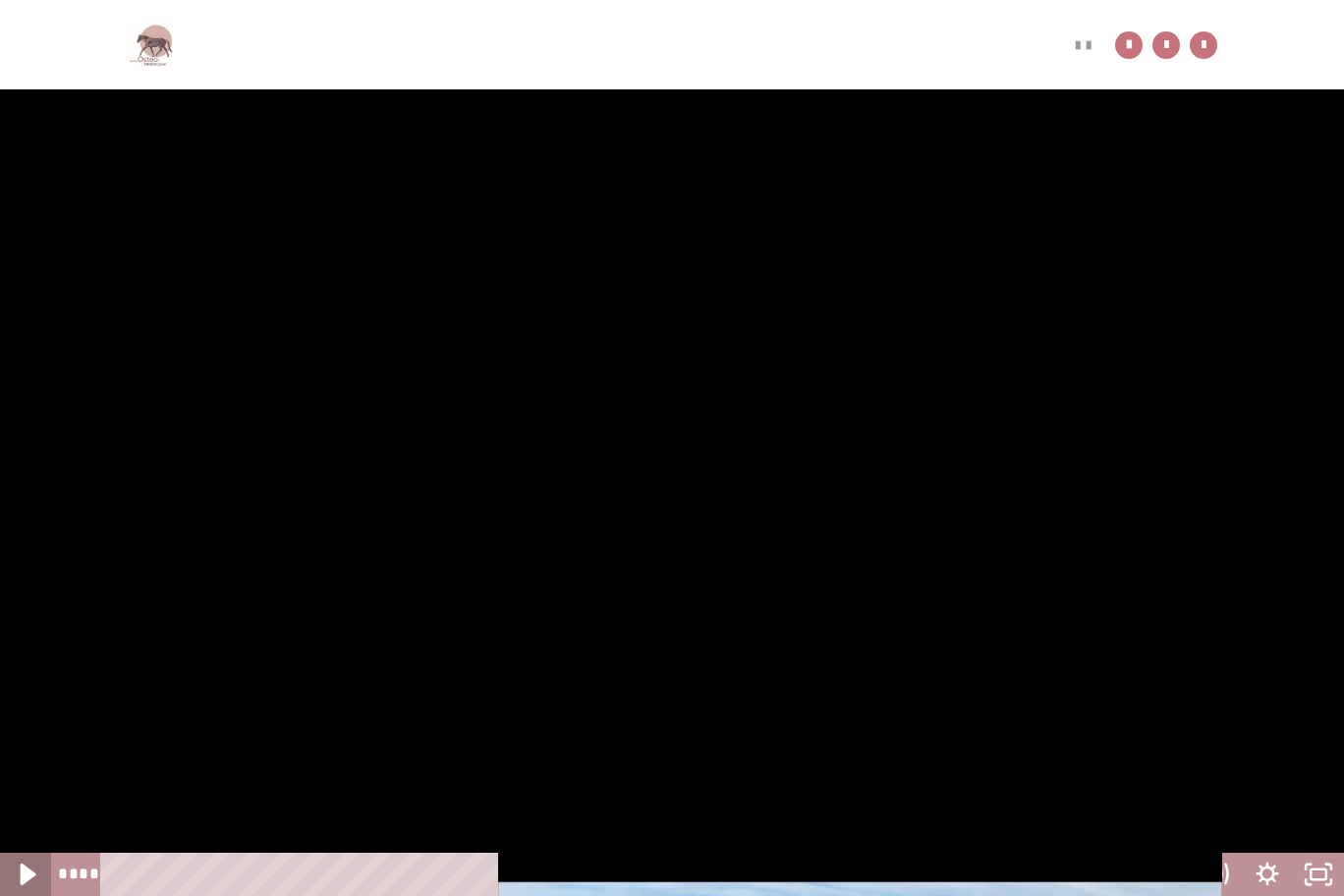click 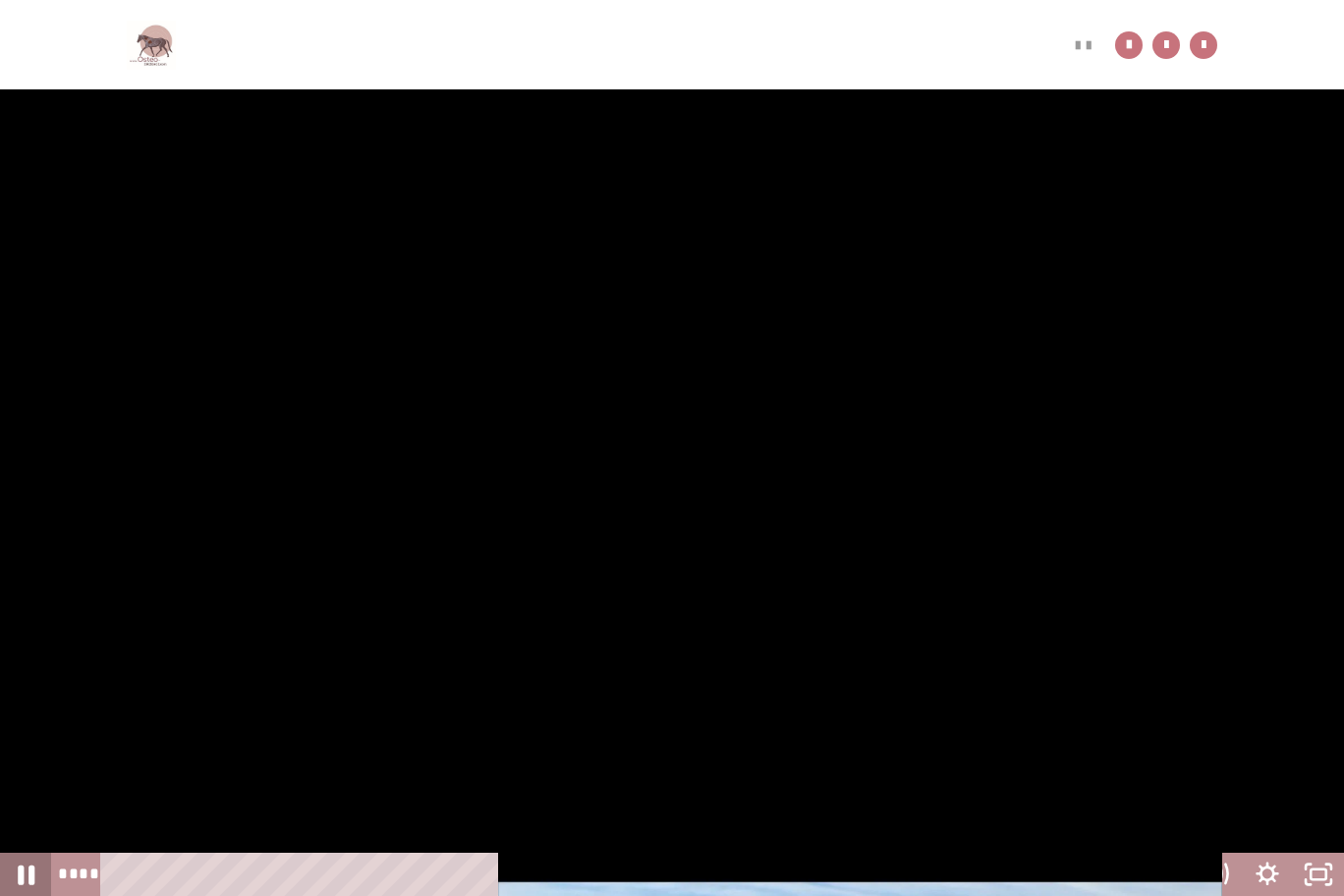 click 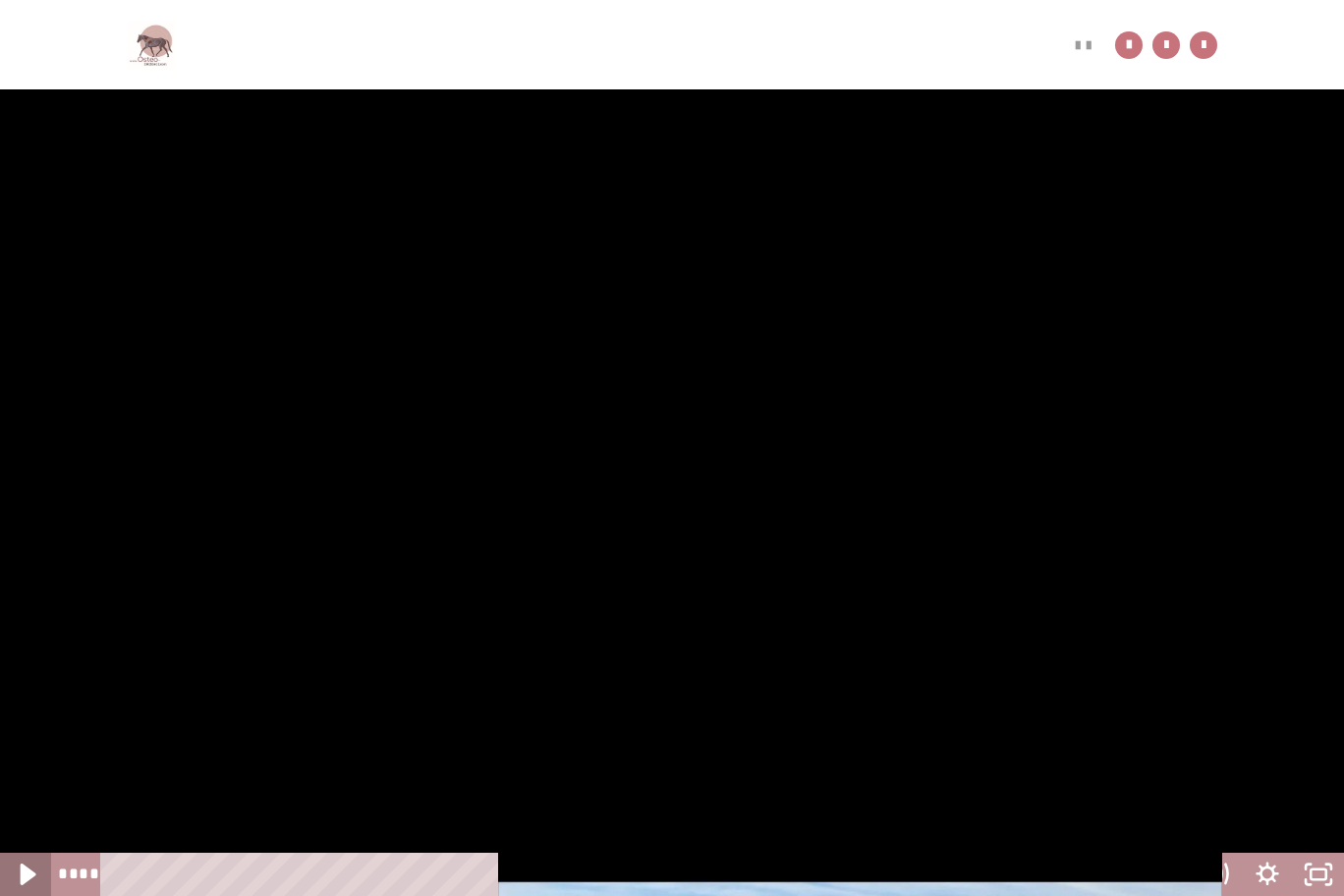 click 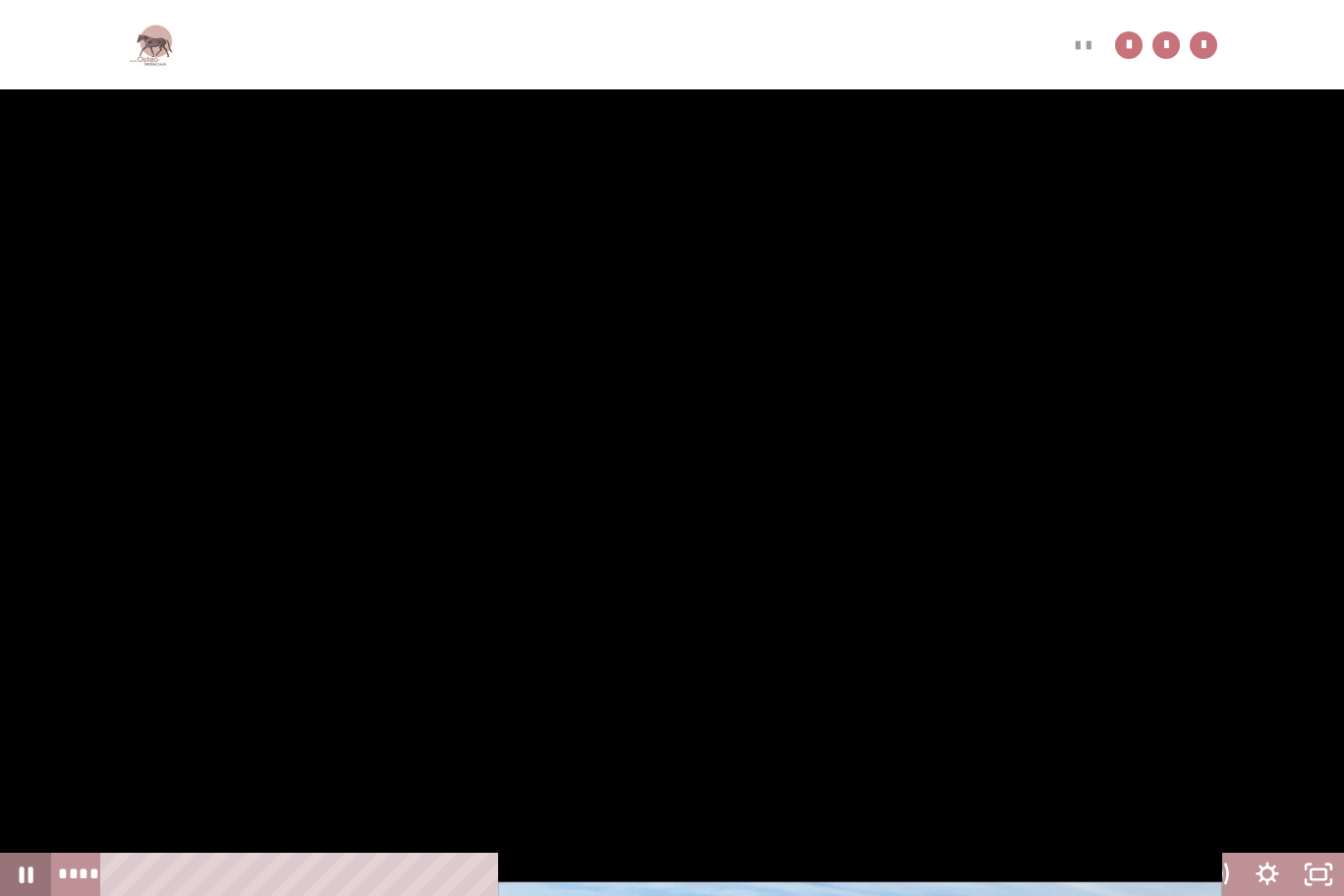 click 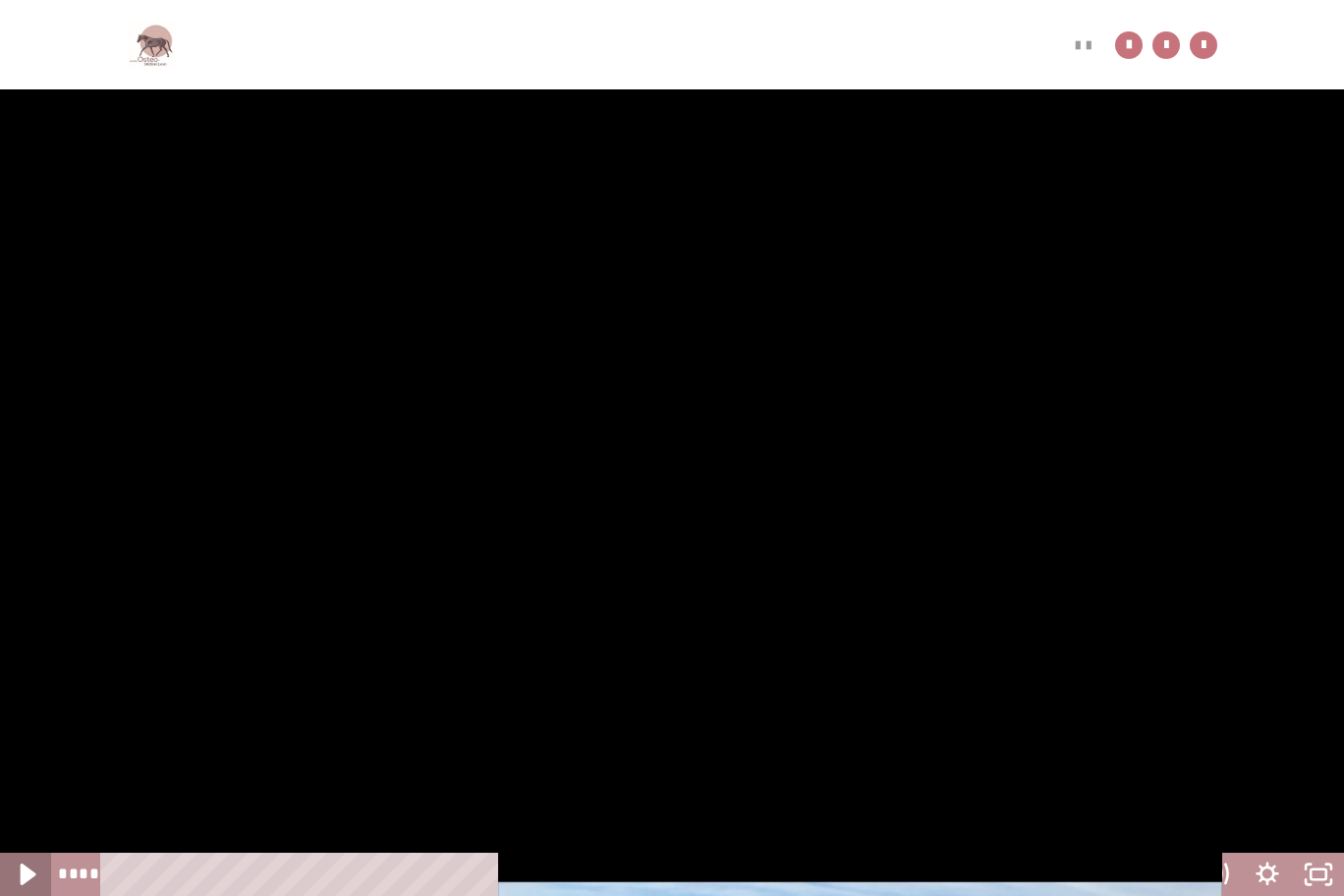 click 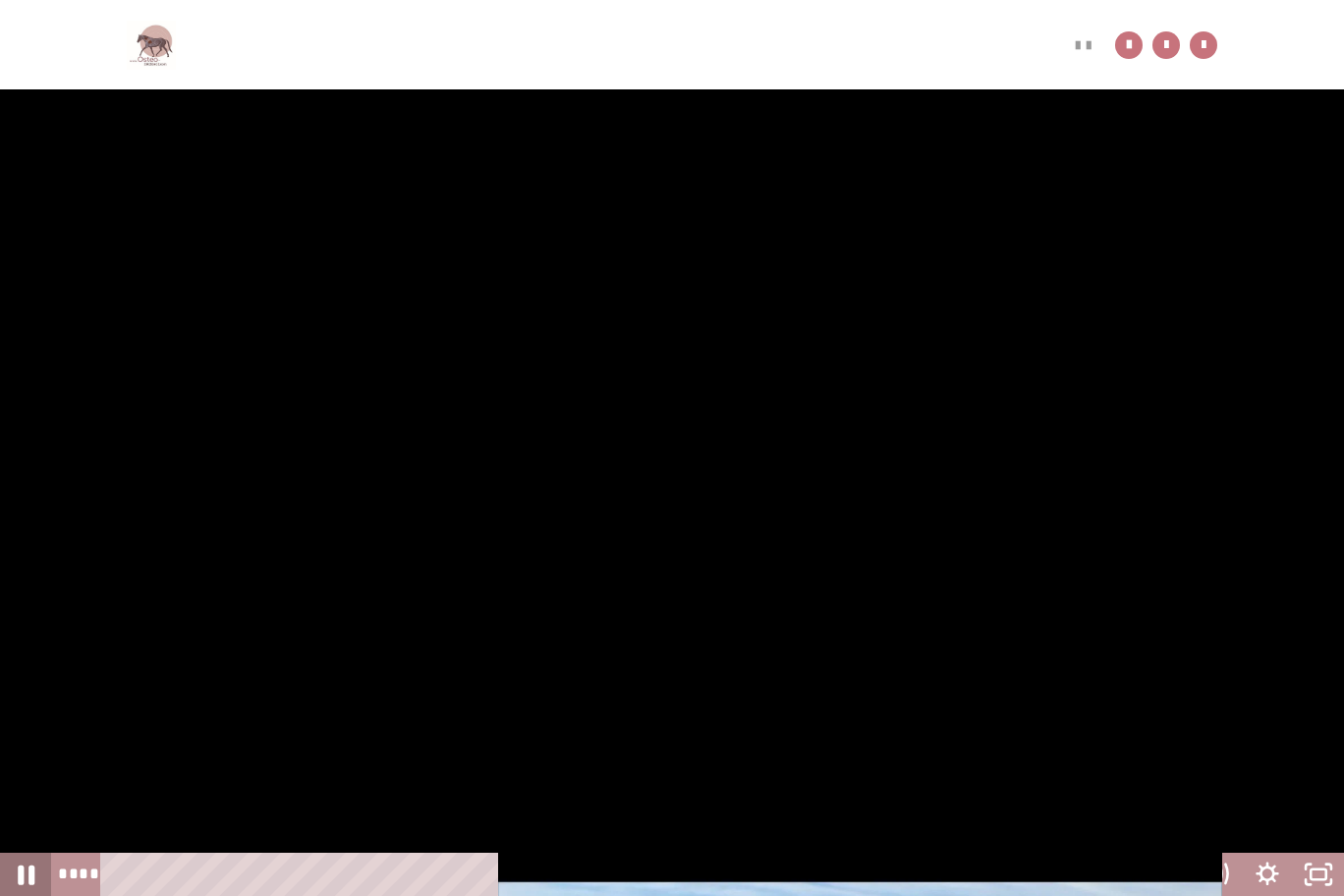 click 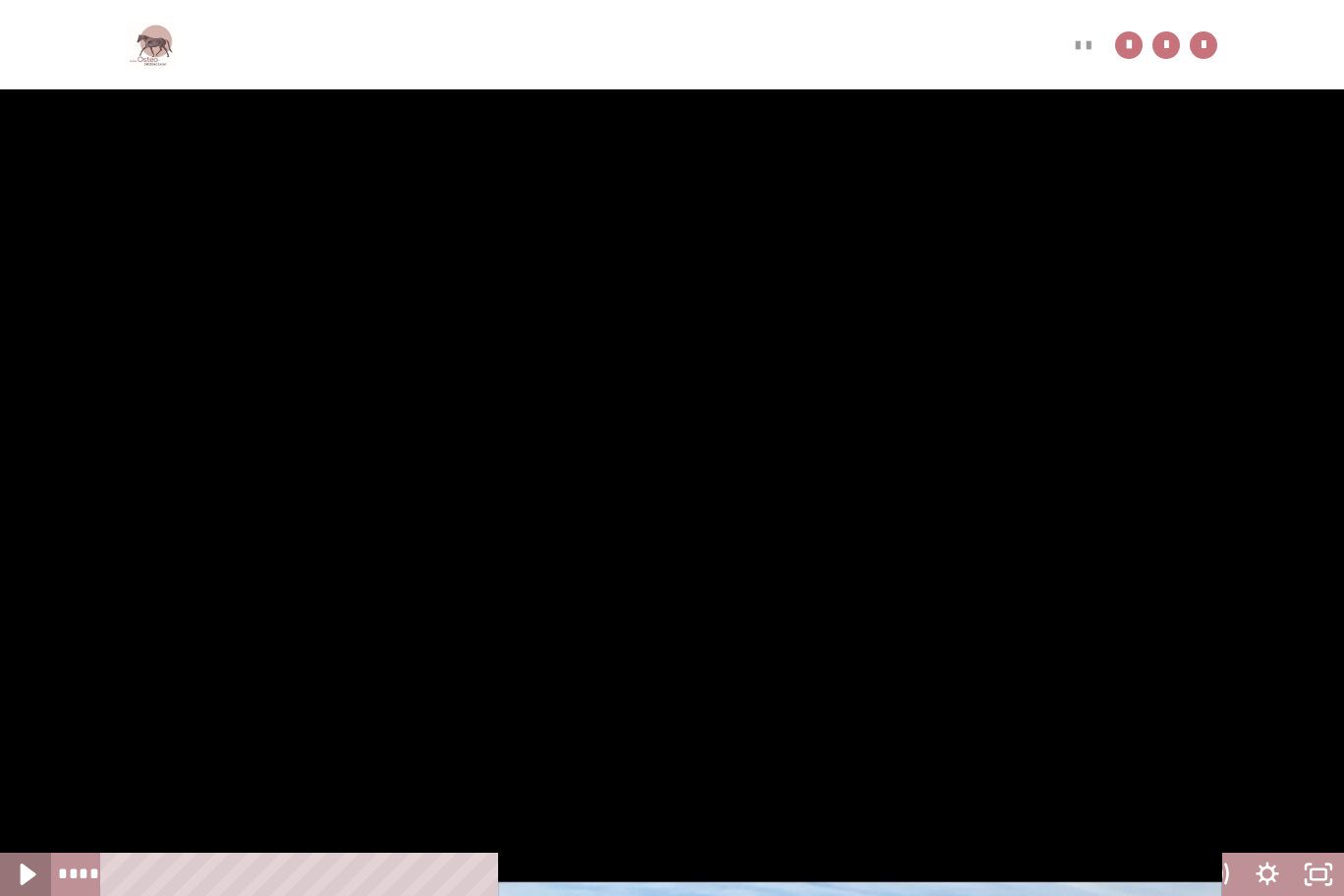 click 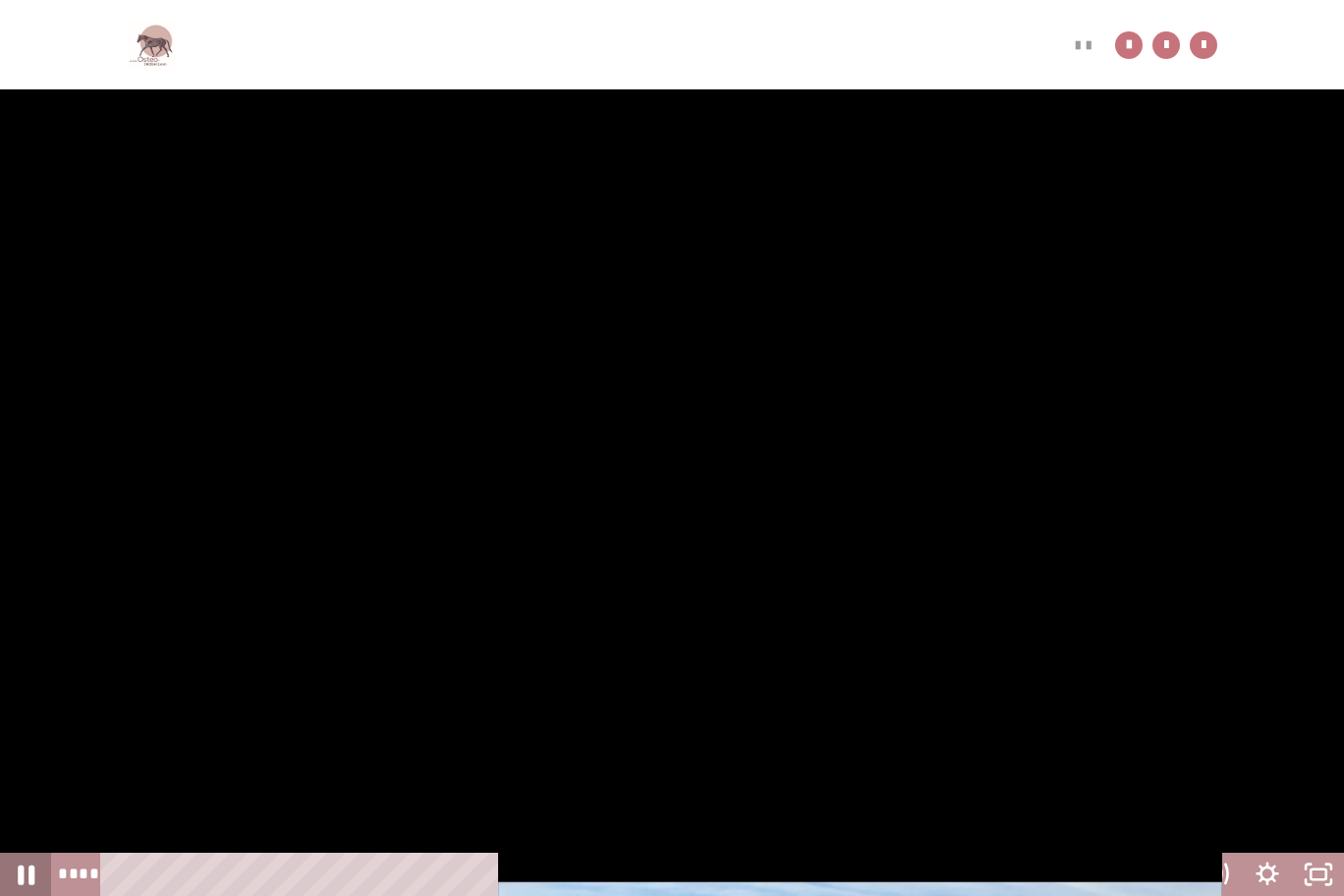 click 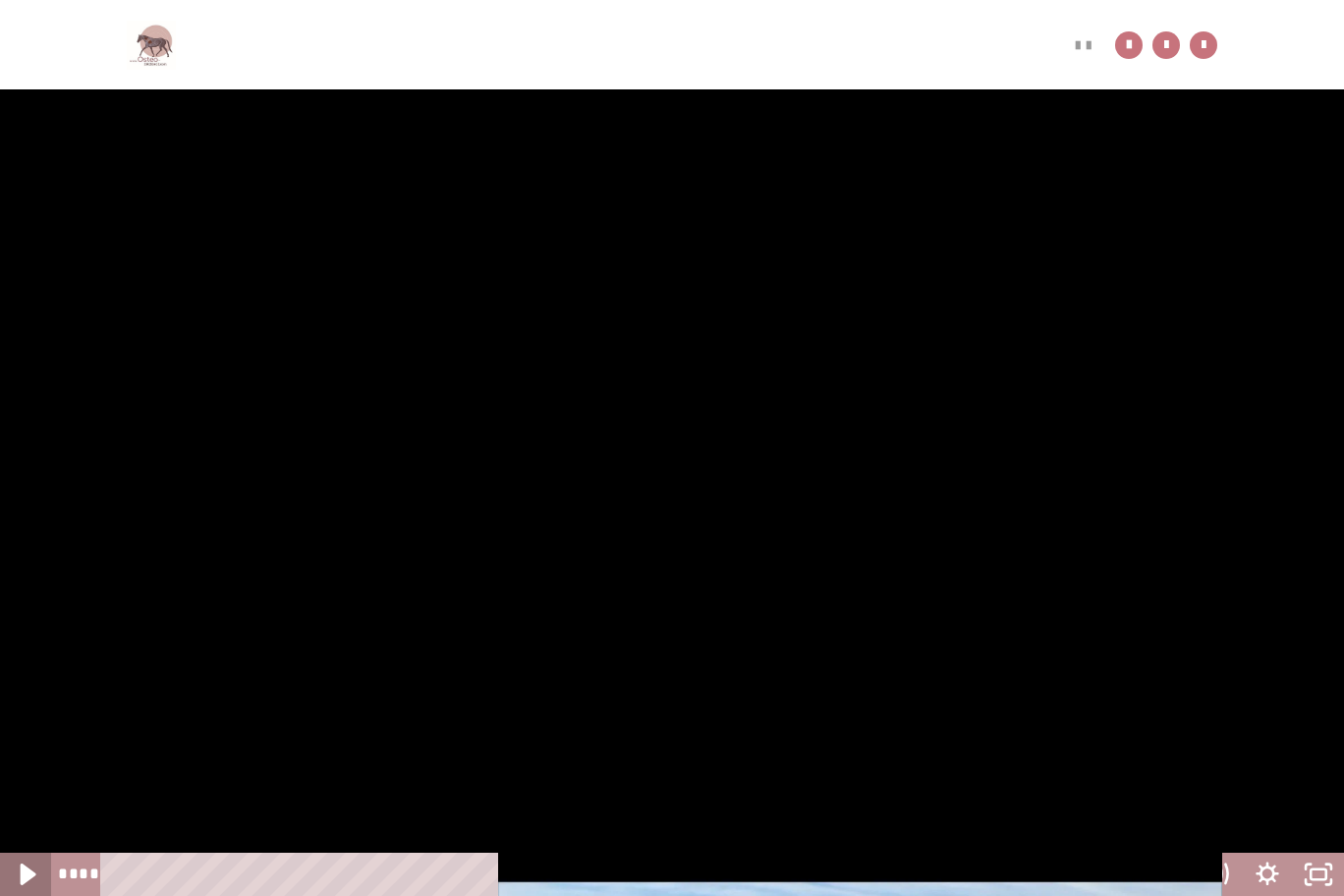 click 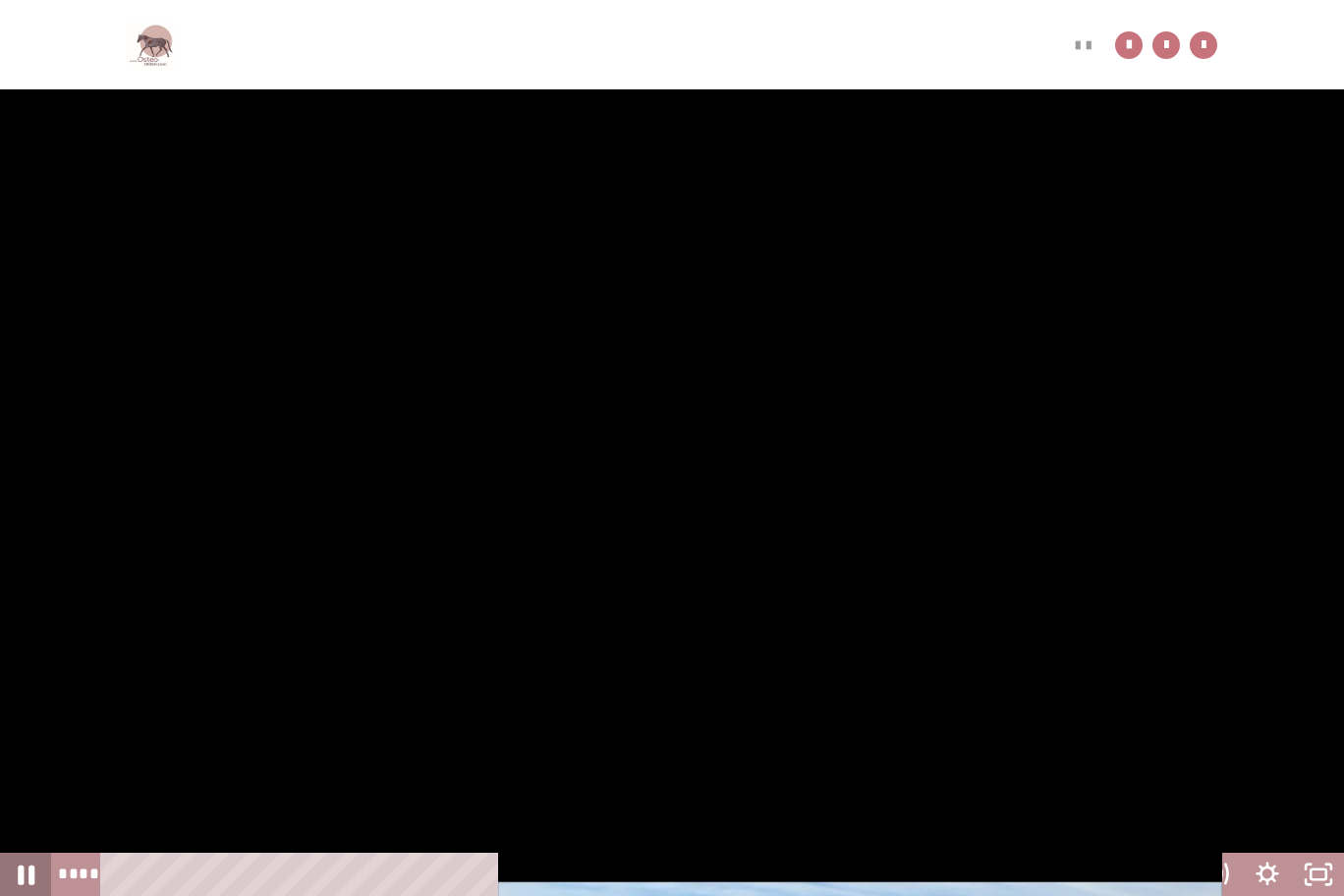 click 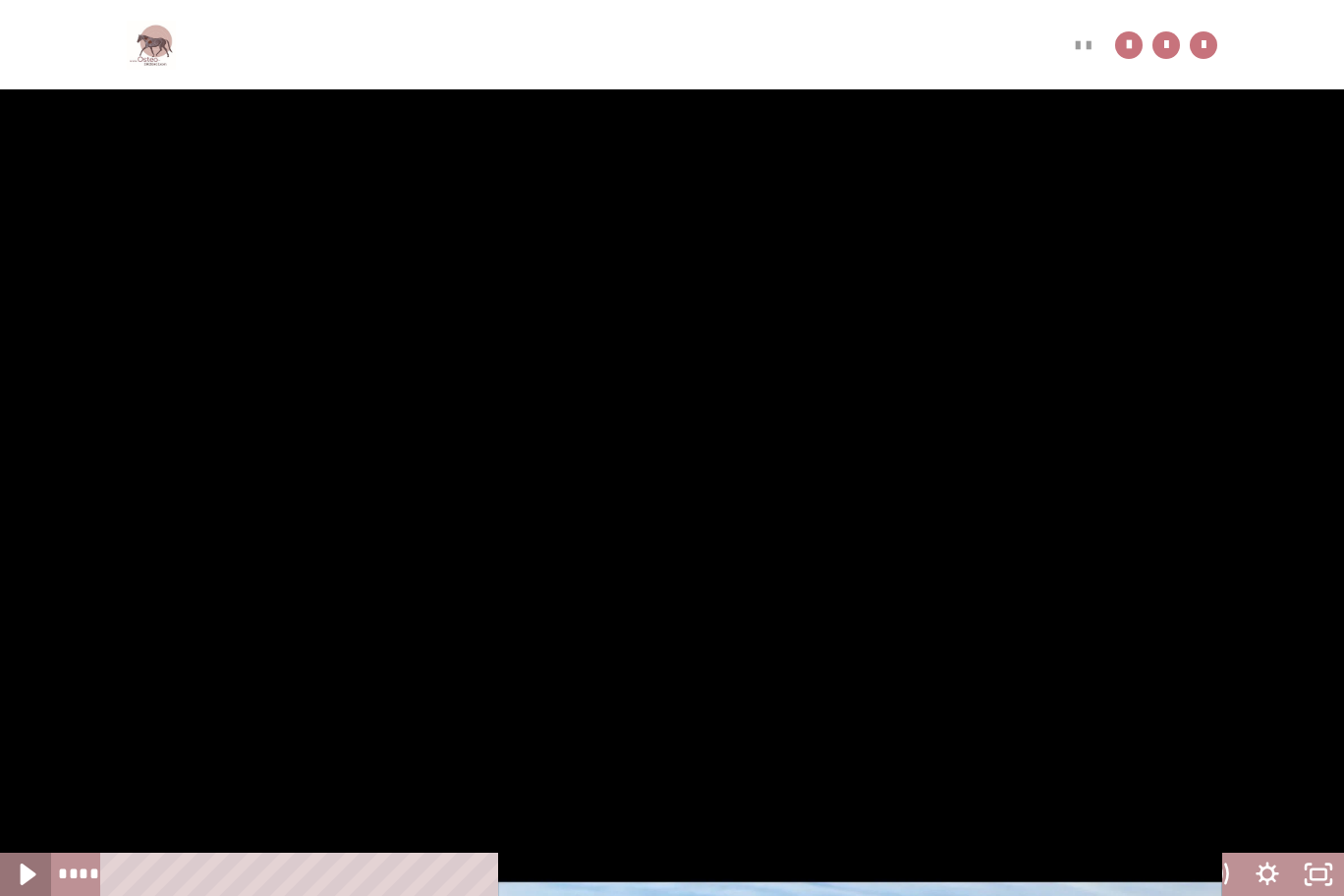 click 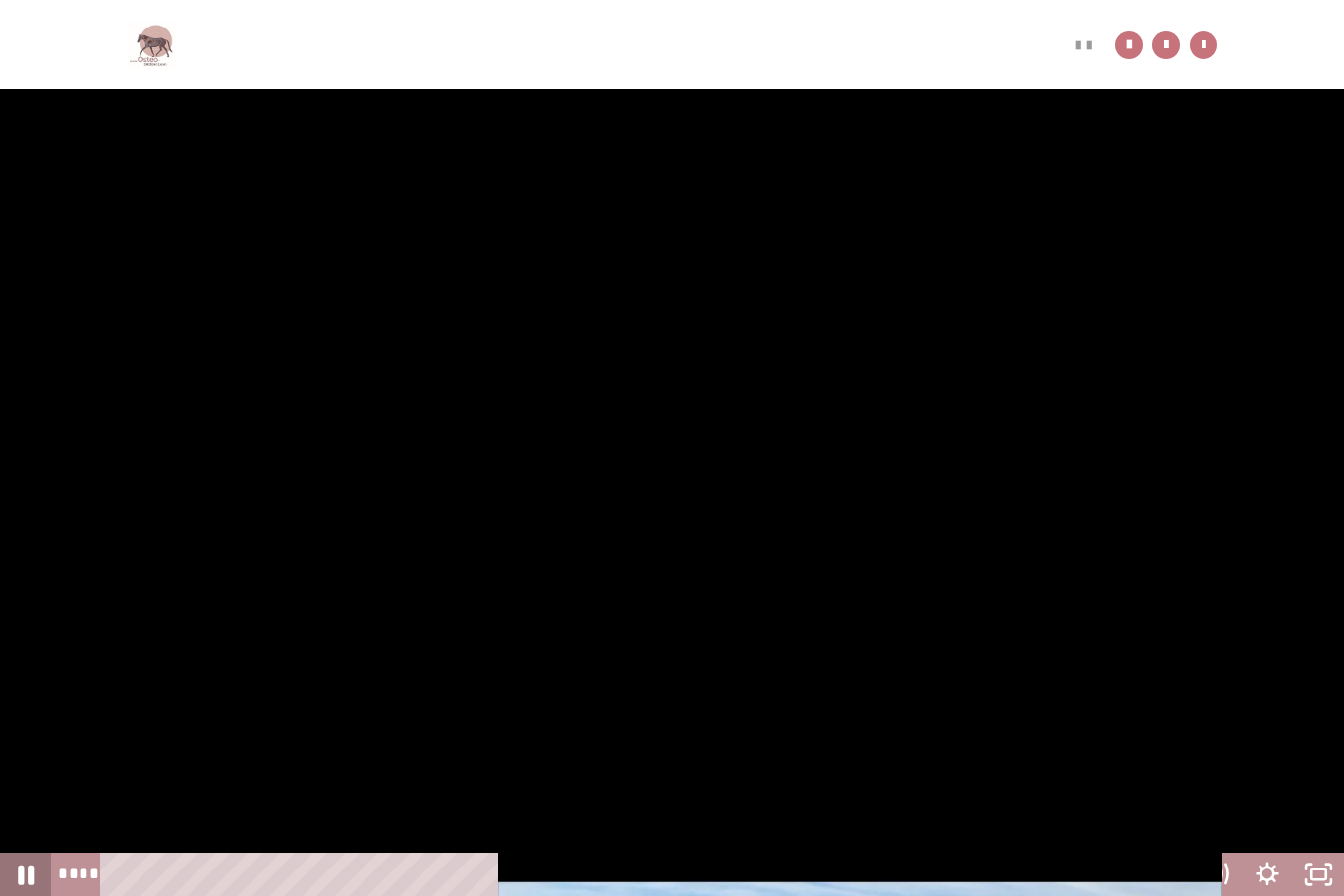 click 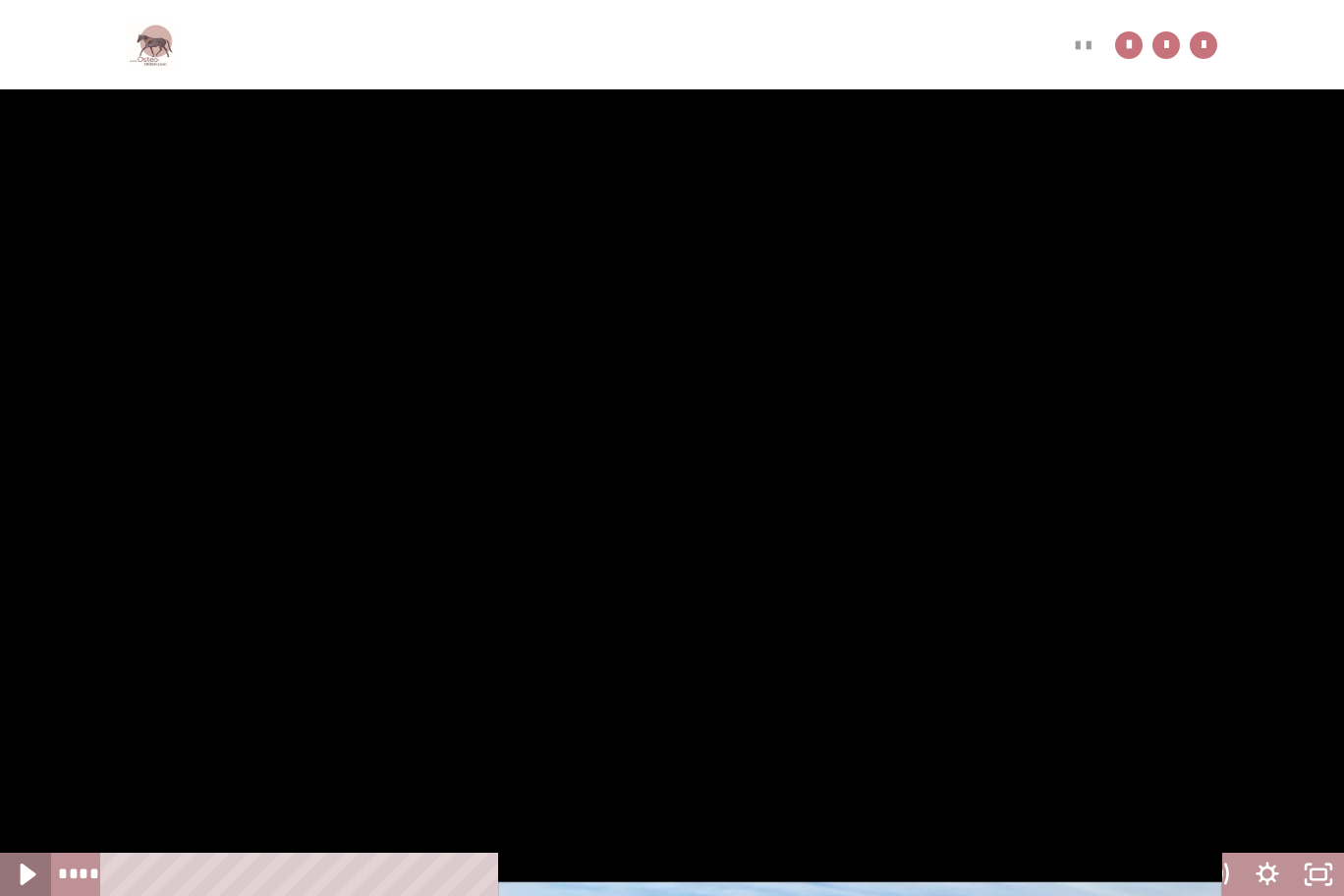click 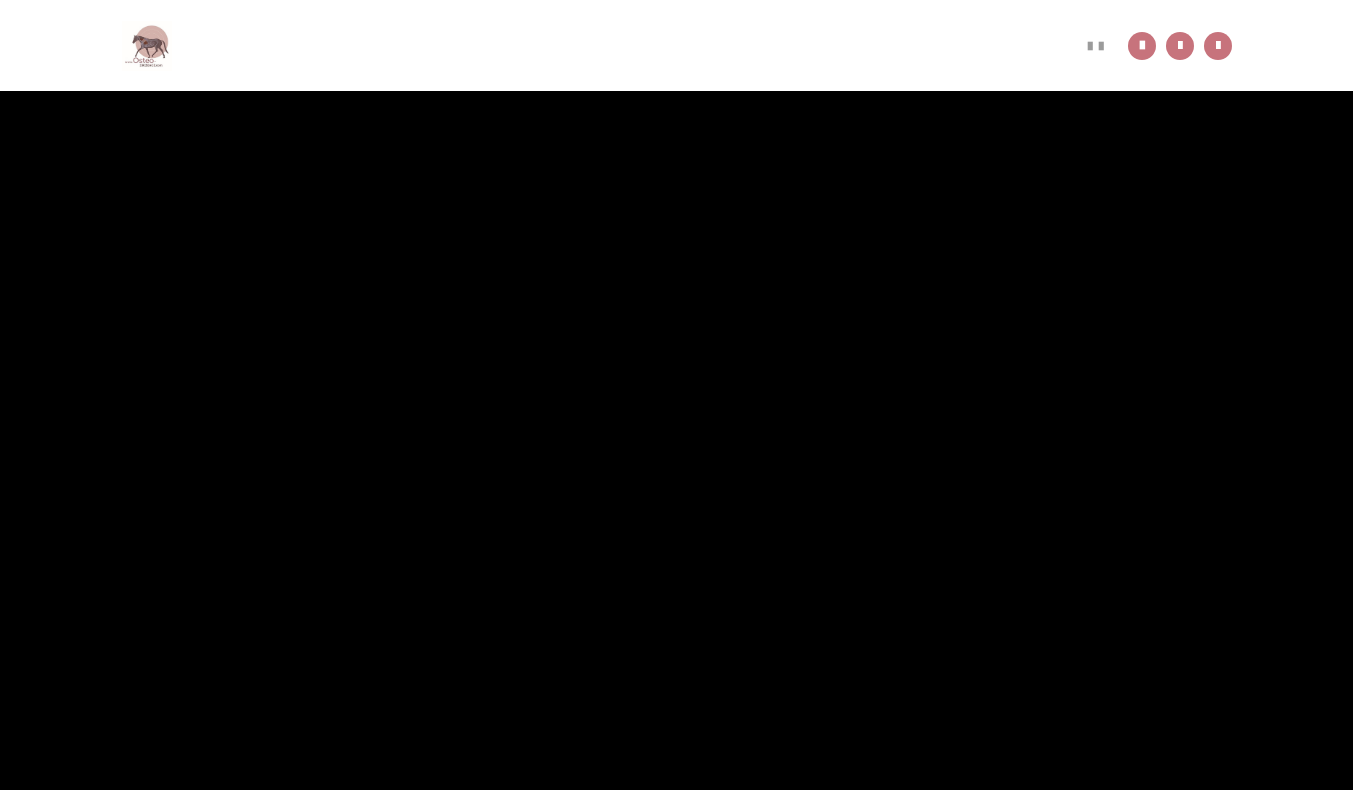 scroll, scrollTop: 1051, scrollLeft: 0, axis: vertical 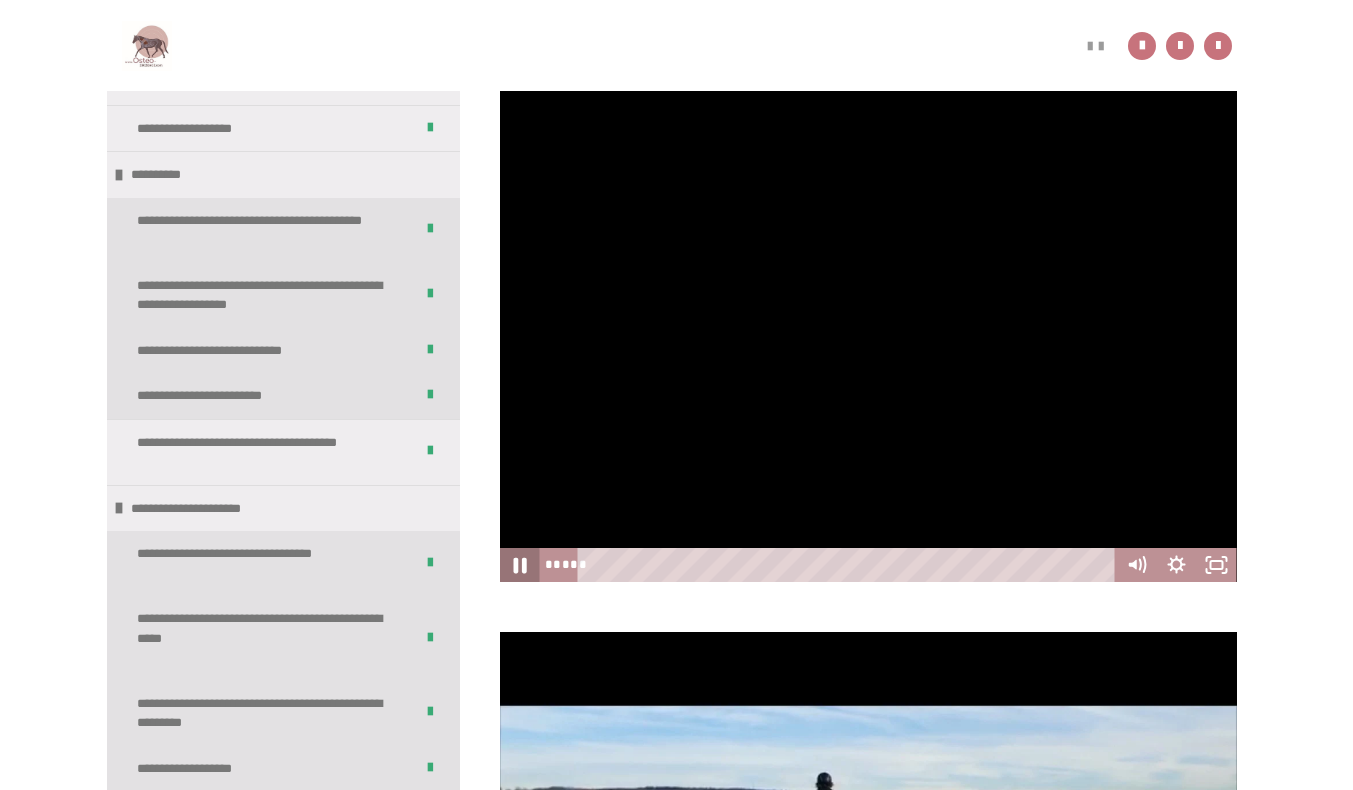 click 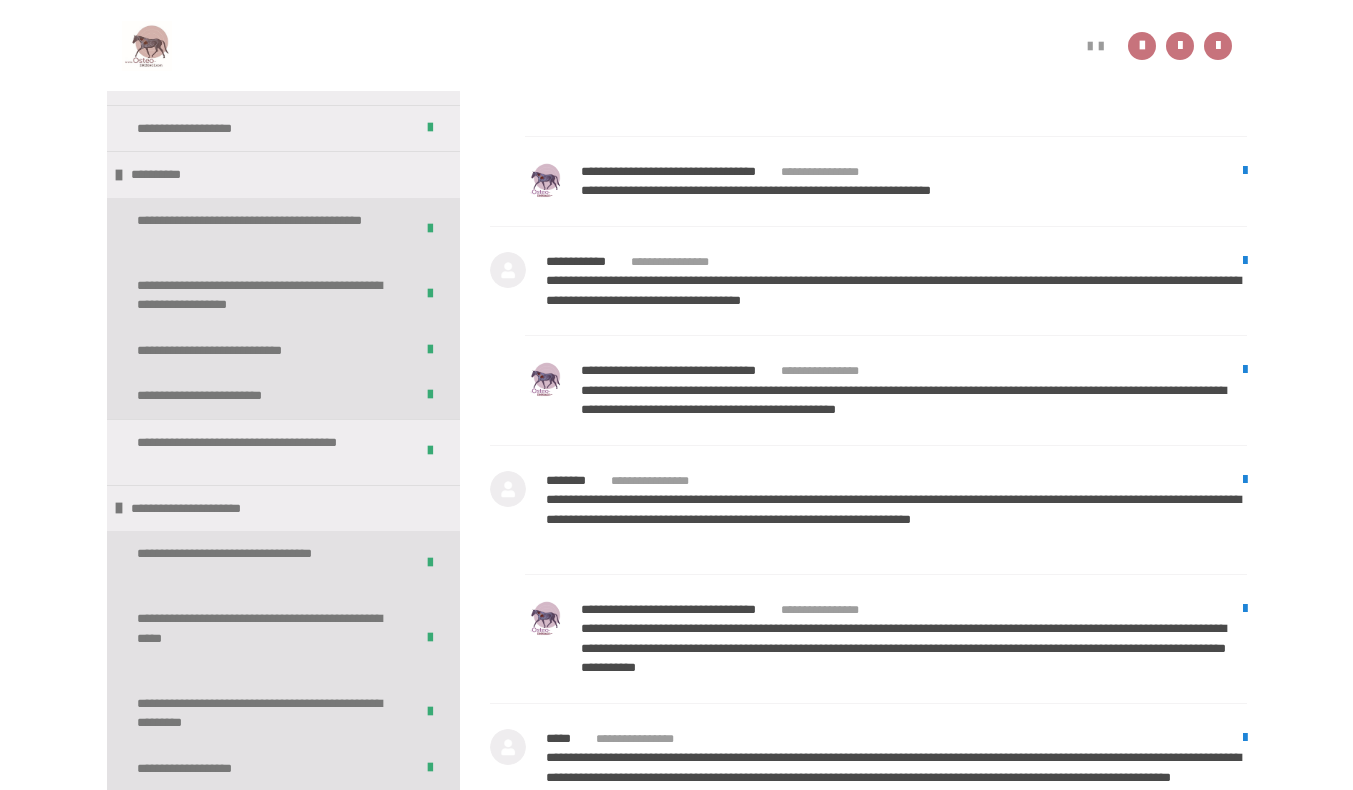 scroll, scrollTop: 3376, scrollLeft: 0, axis: vertical 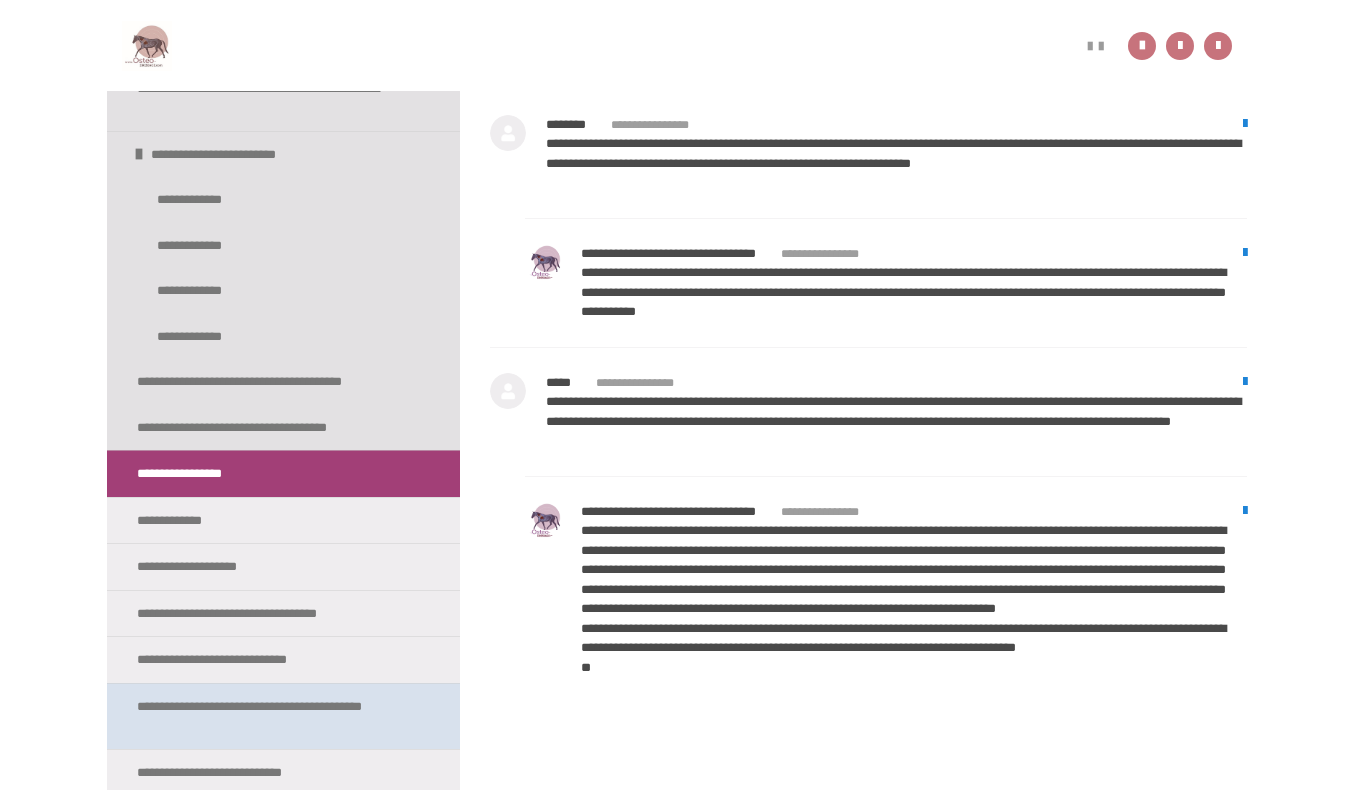 click on "**********" at bounding box center (268, 716) 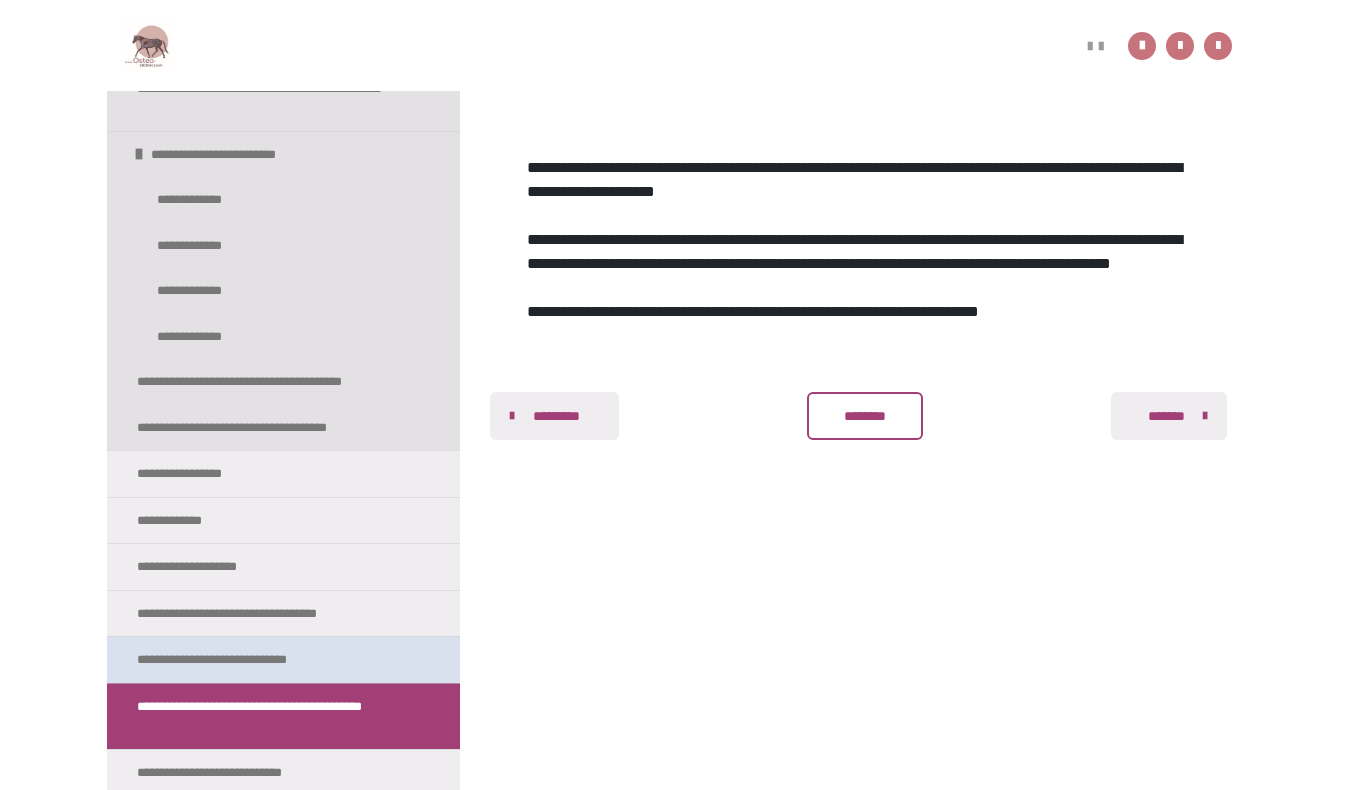 click on "**********" at bounding box center (243, 660) 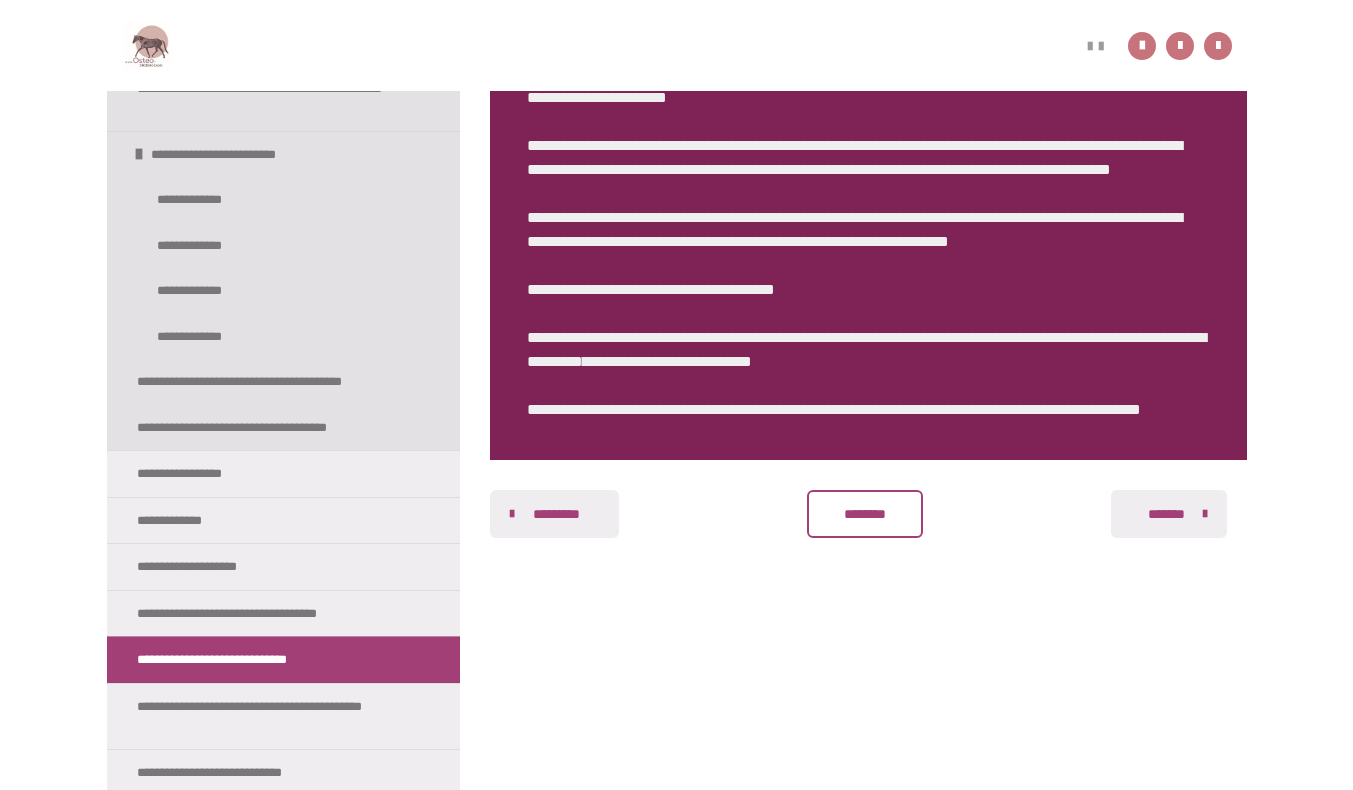scroll, scrollTop: 524, scrollLeft: 0, axis: vertical 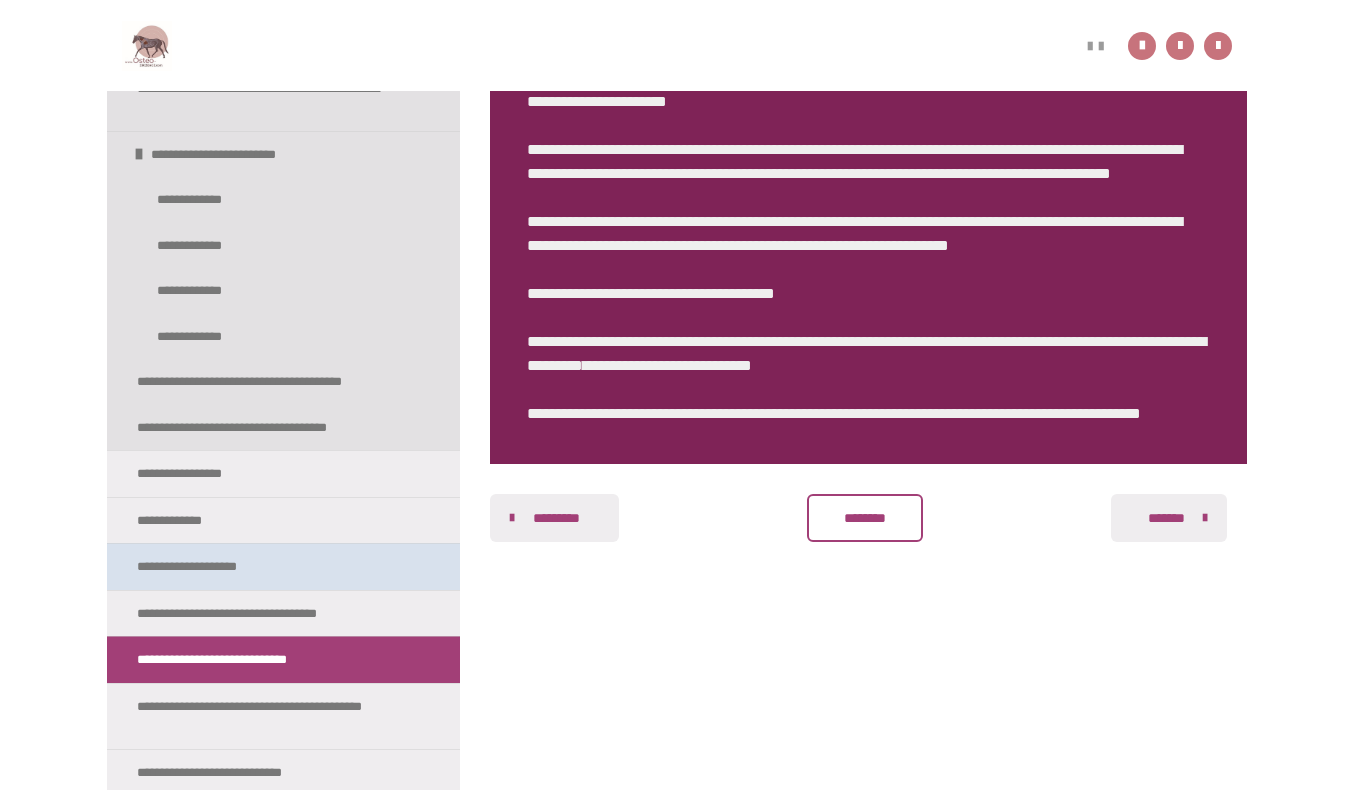 click on "**********" at bounding box center (214, 567) 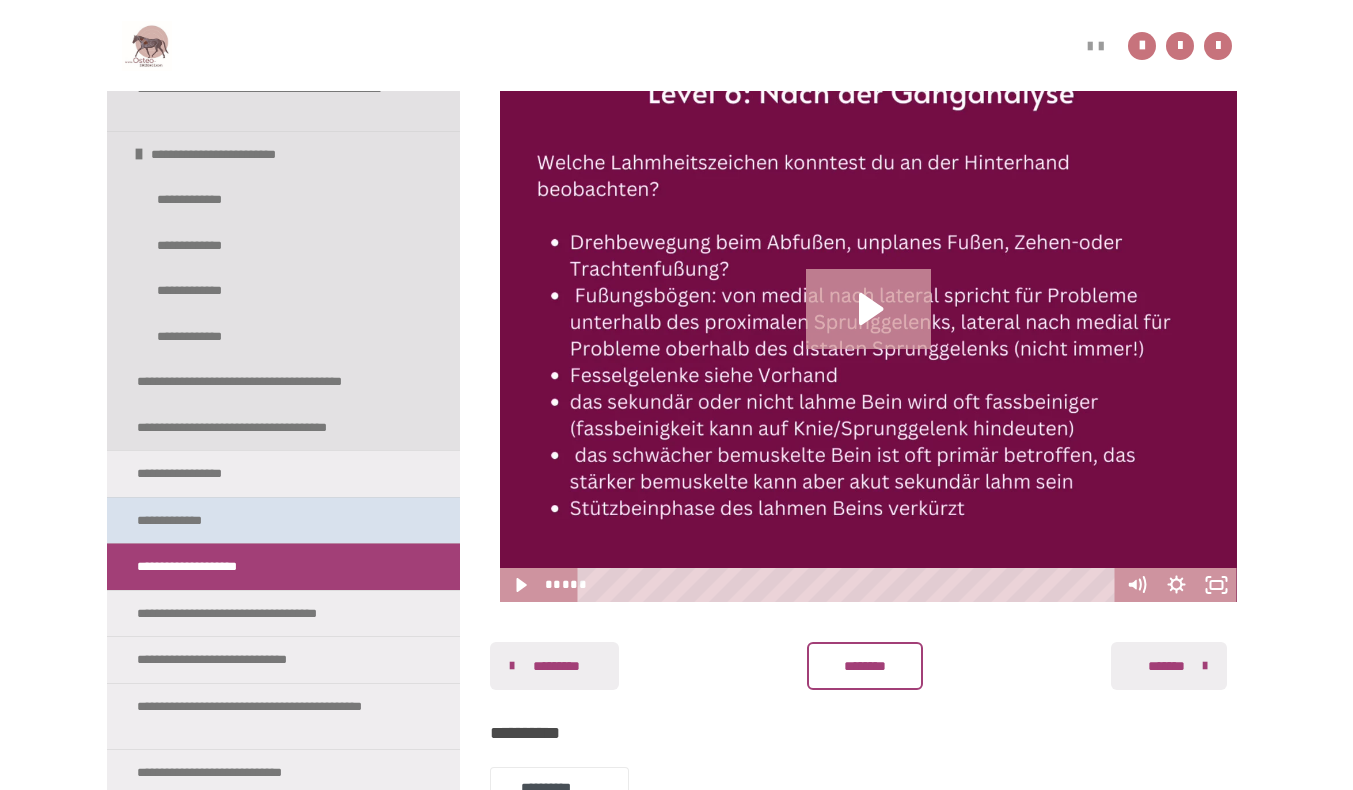 click on "**********" at bounding box center (283, 520) 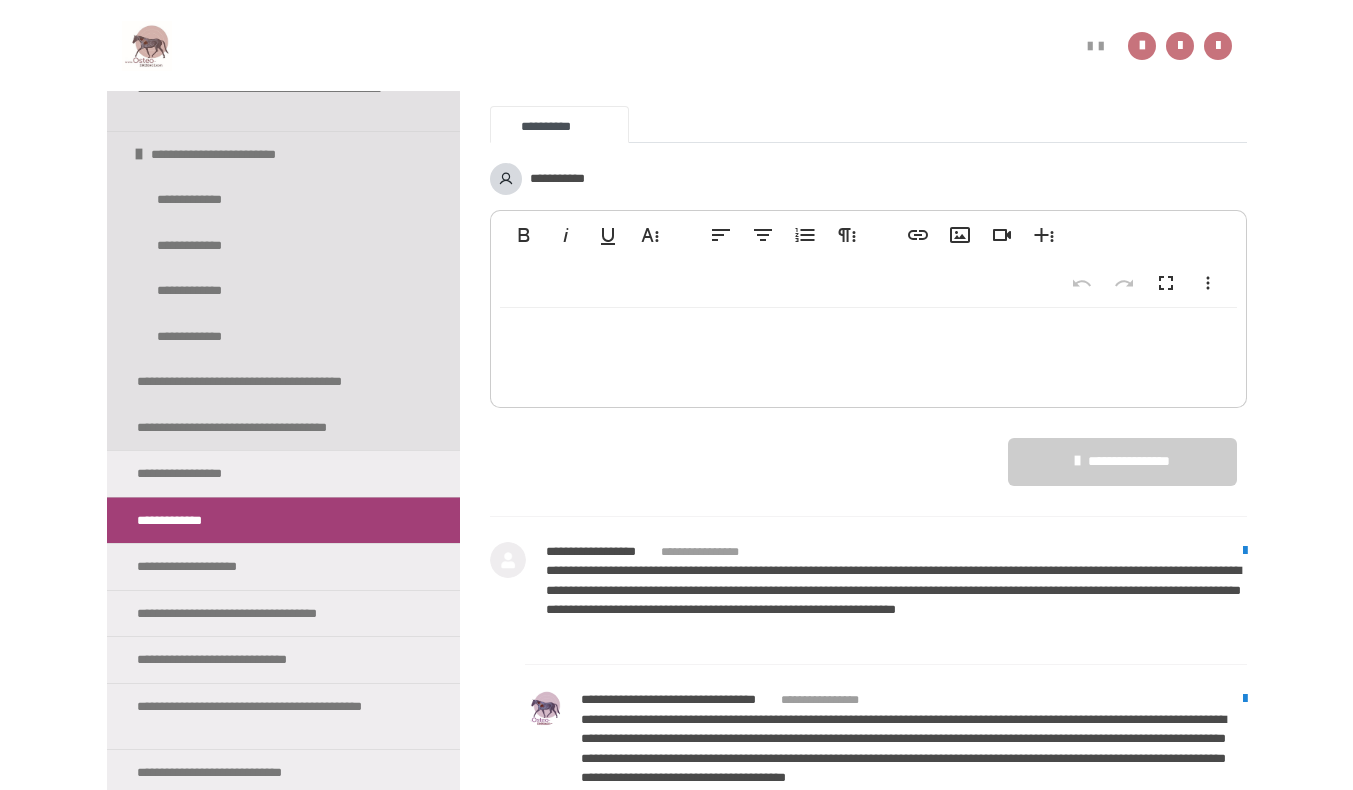 scroll, scrollTop: 1131, scrollLeft: 0, axis: vertical 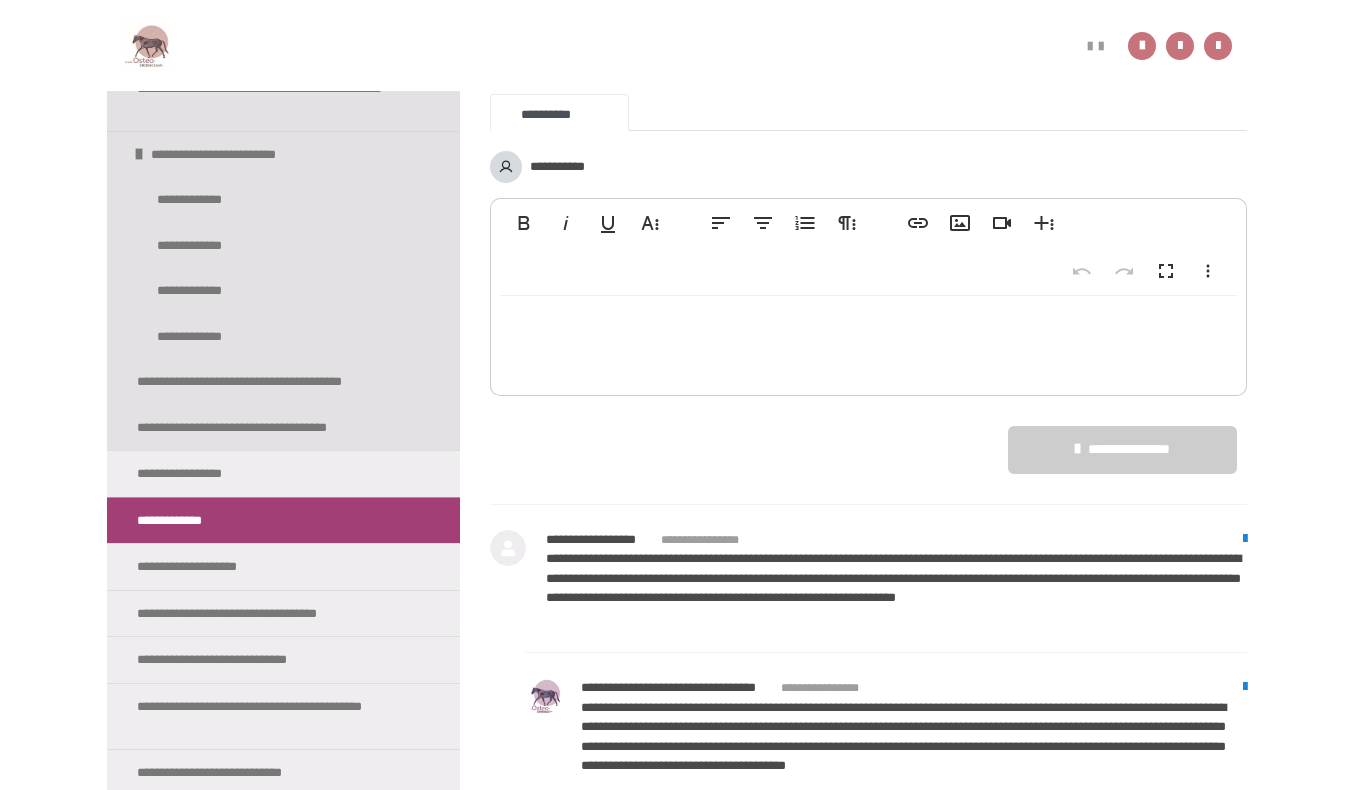 click at bounding box center [147, 46] 